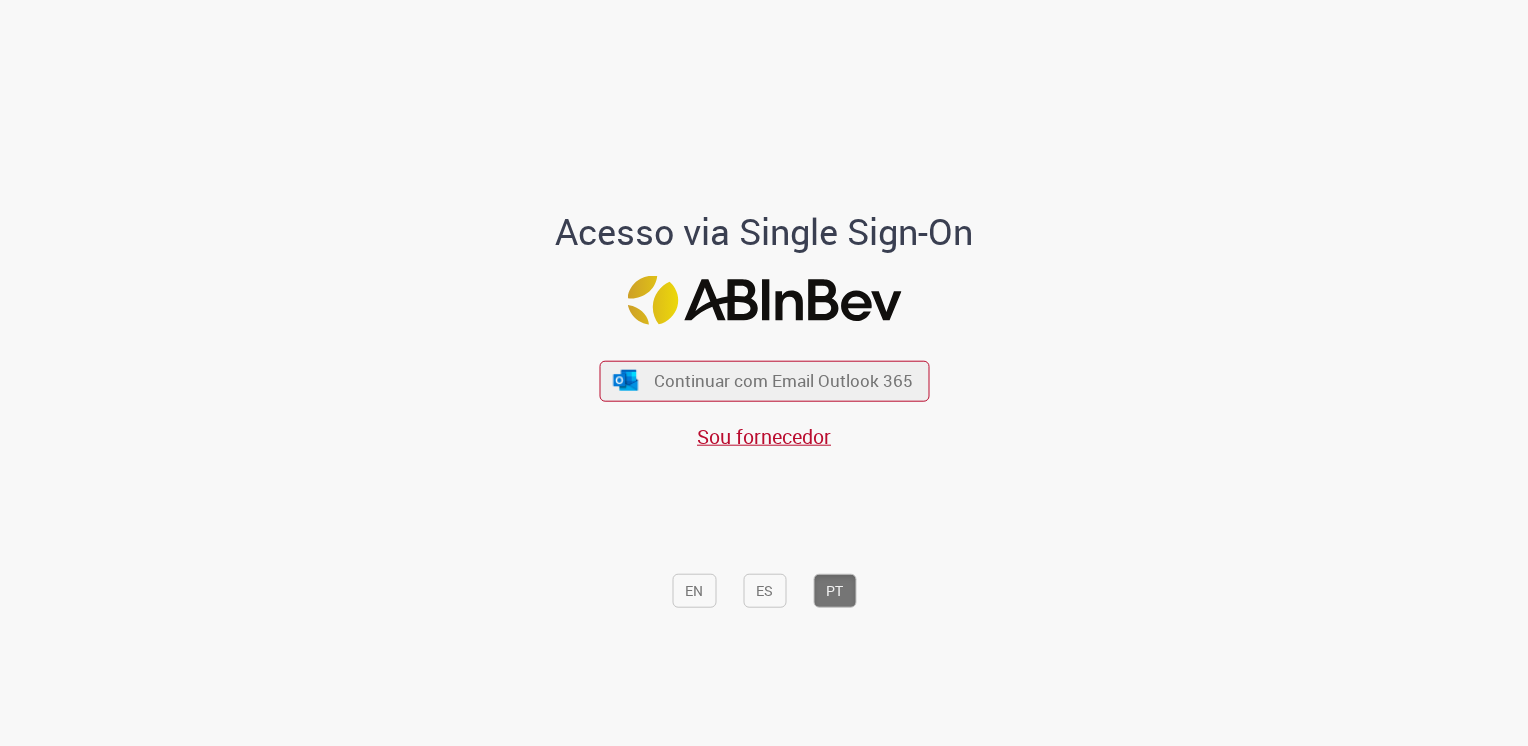 scroll, scrollTop: 0, scrollLeft: 0, axis: both 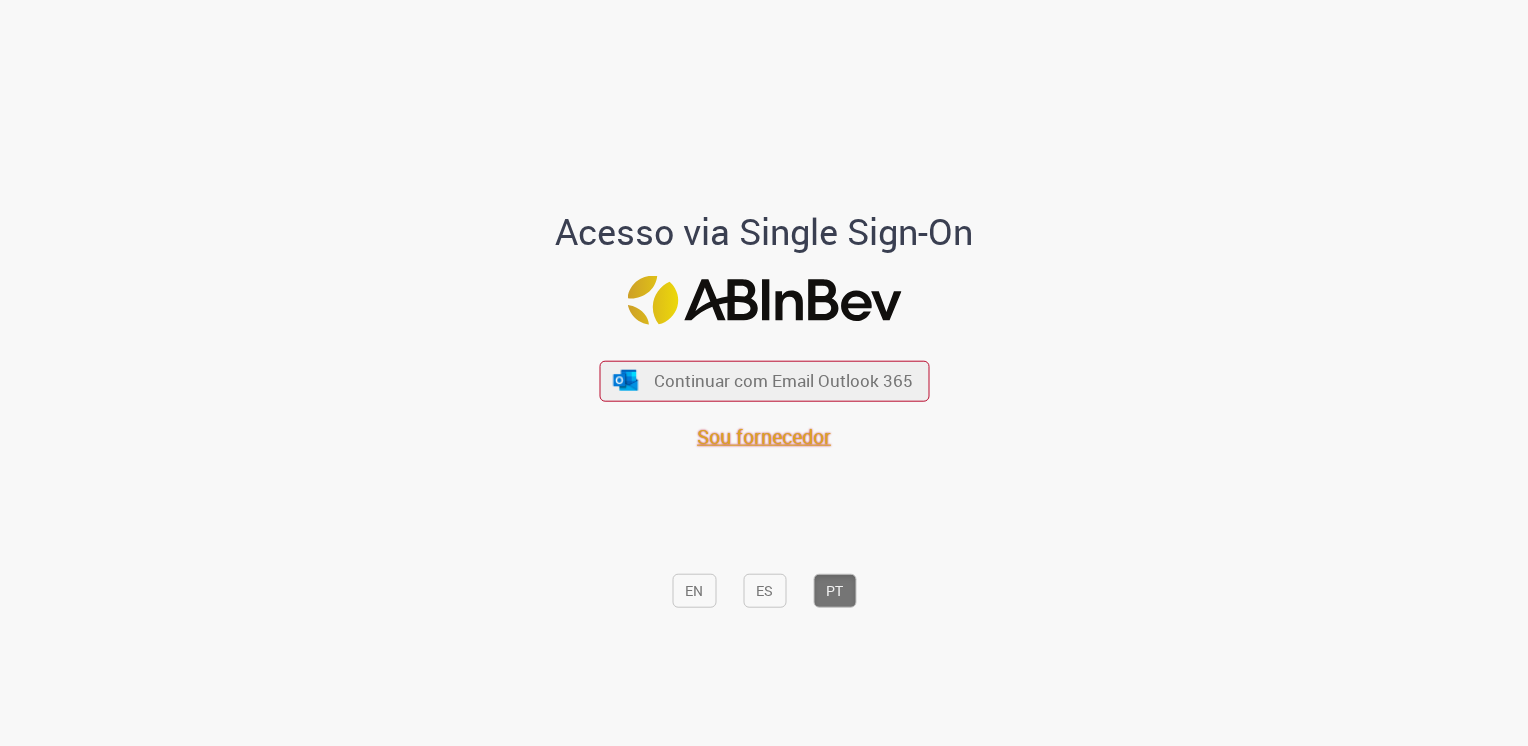 click on "Sou fornecedor" at bounding box center (764, 435) 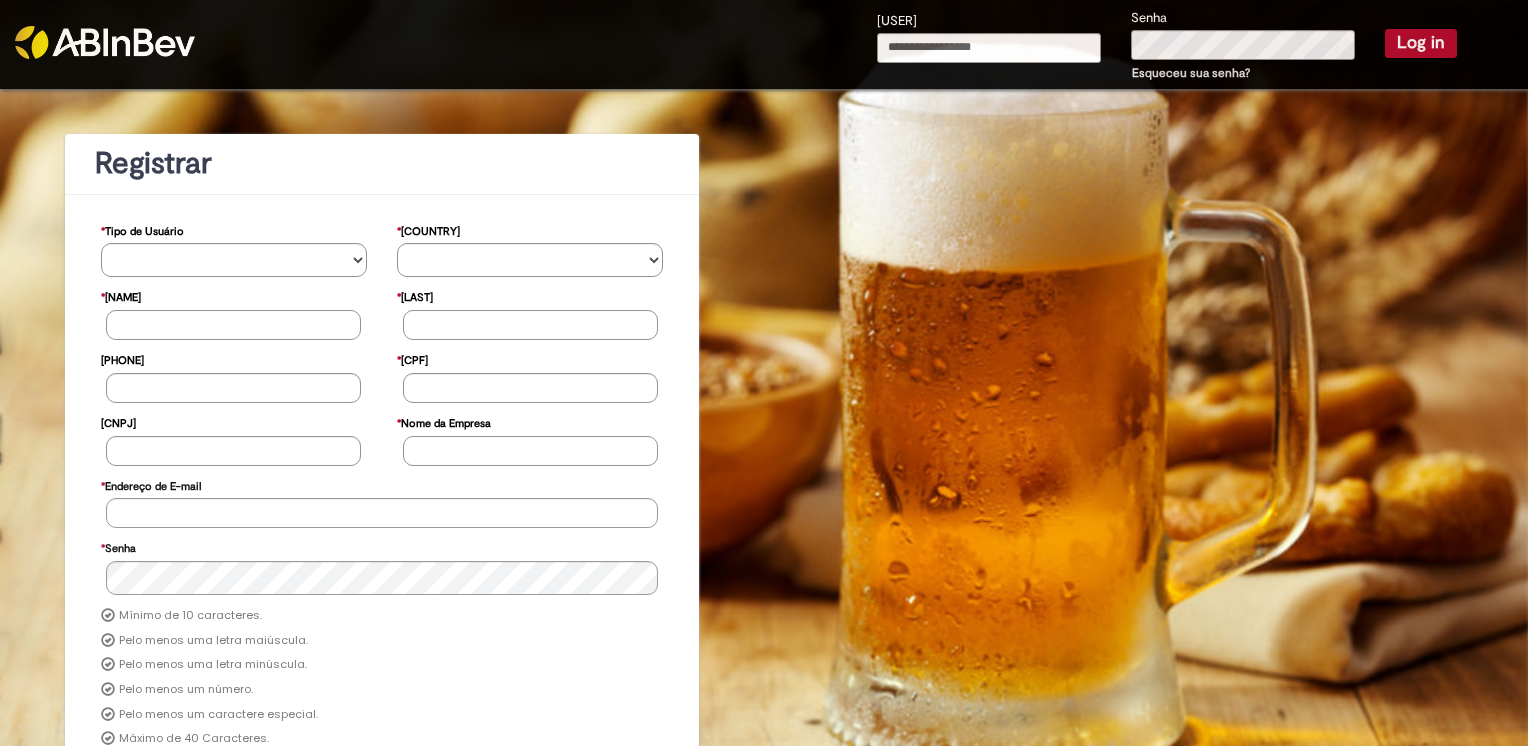 scroll, scrollTop: 0, scrollLeft: 0, axis: both 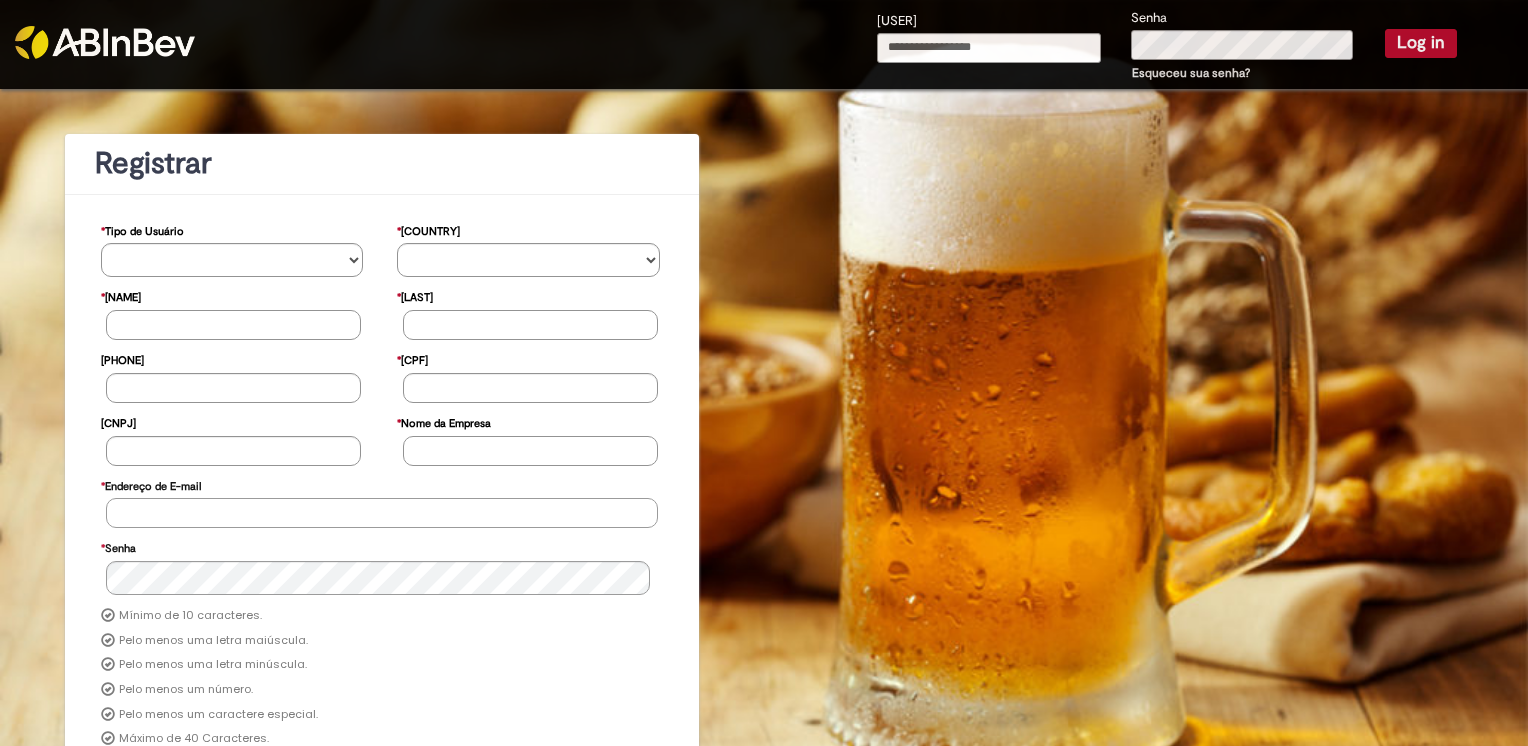 type on "**********" 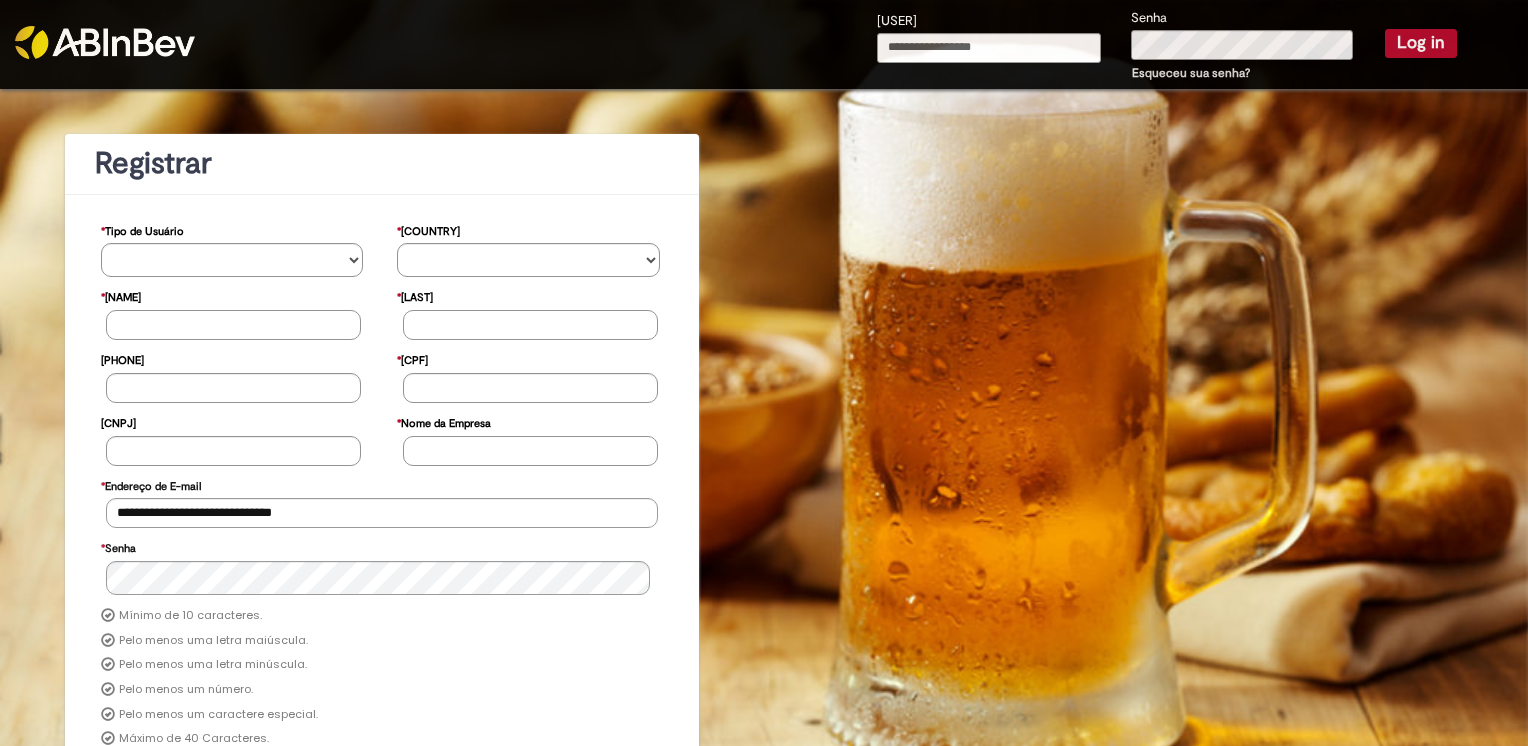 type on "**********" 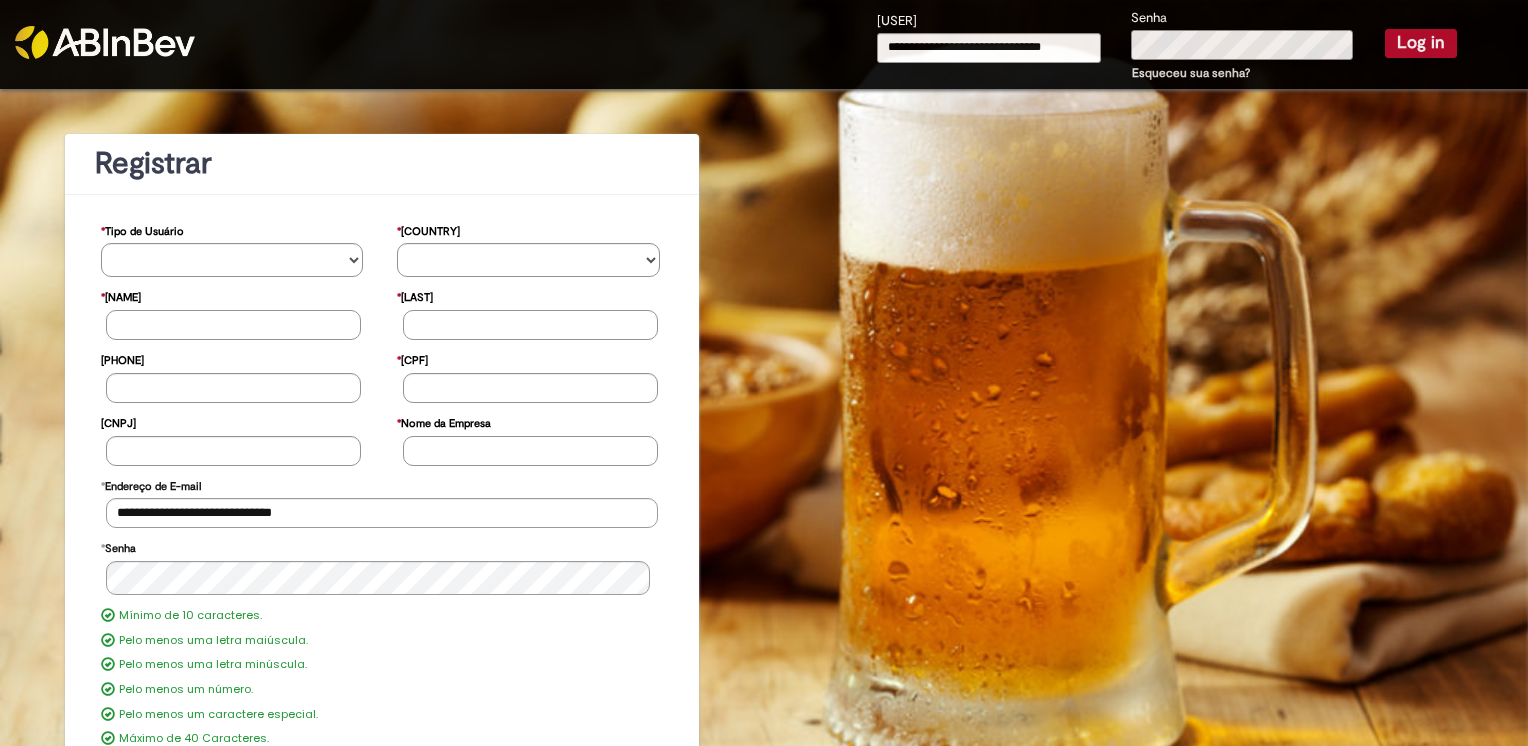 click on "**********" at bounding box center (1167, 46) 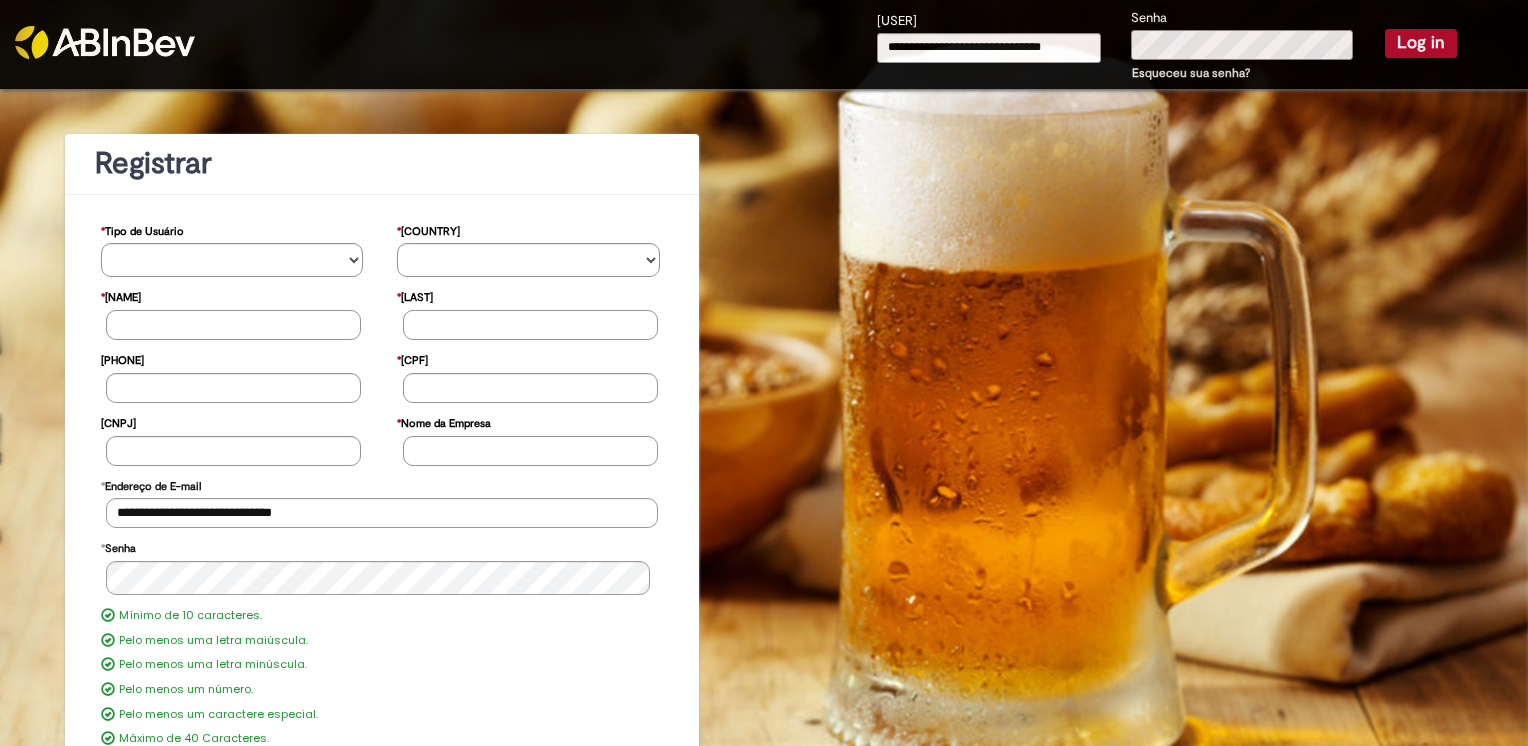 click on "**********" at bounding box center (1167, 46) 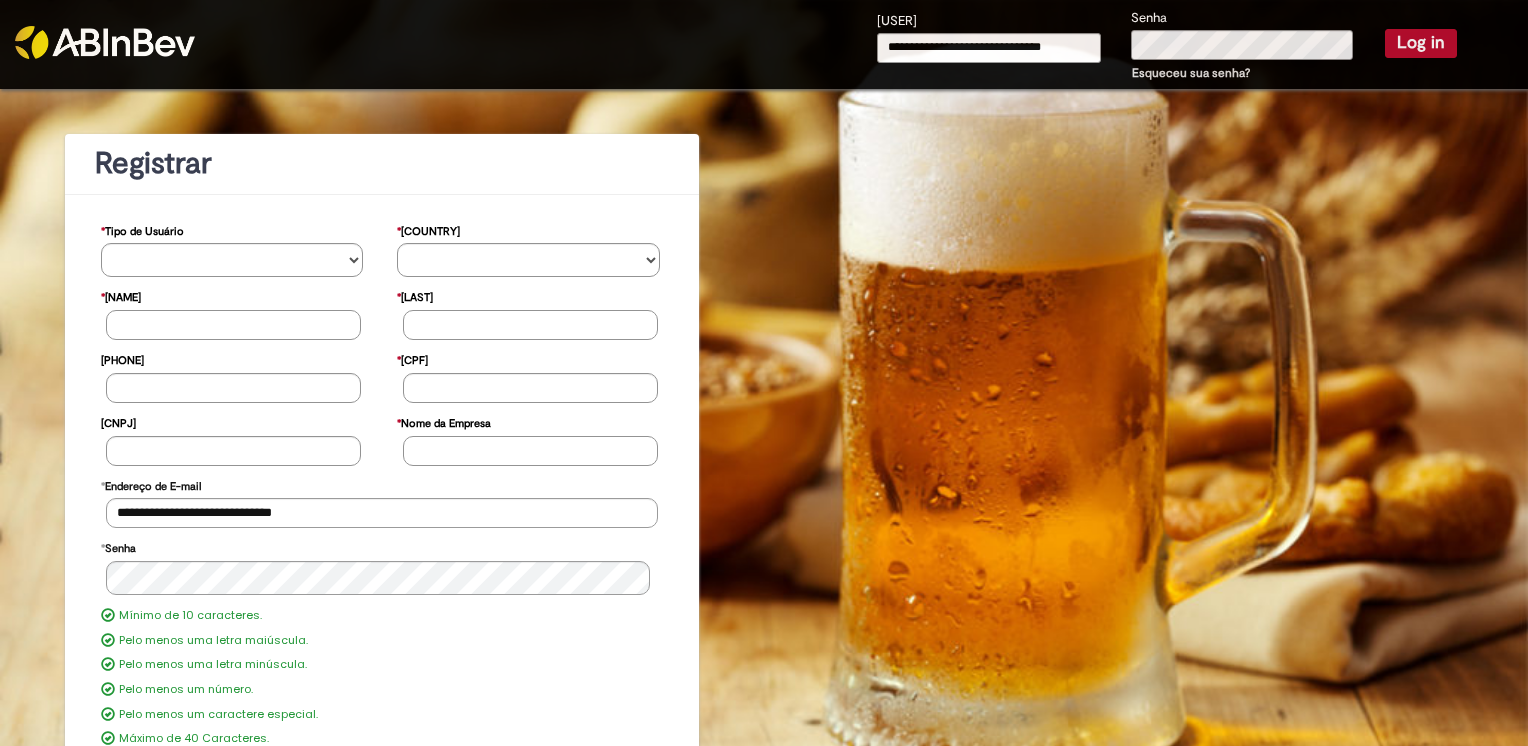 click on "Log in" at bounding box center (1421, 43) 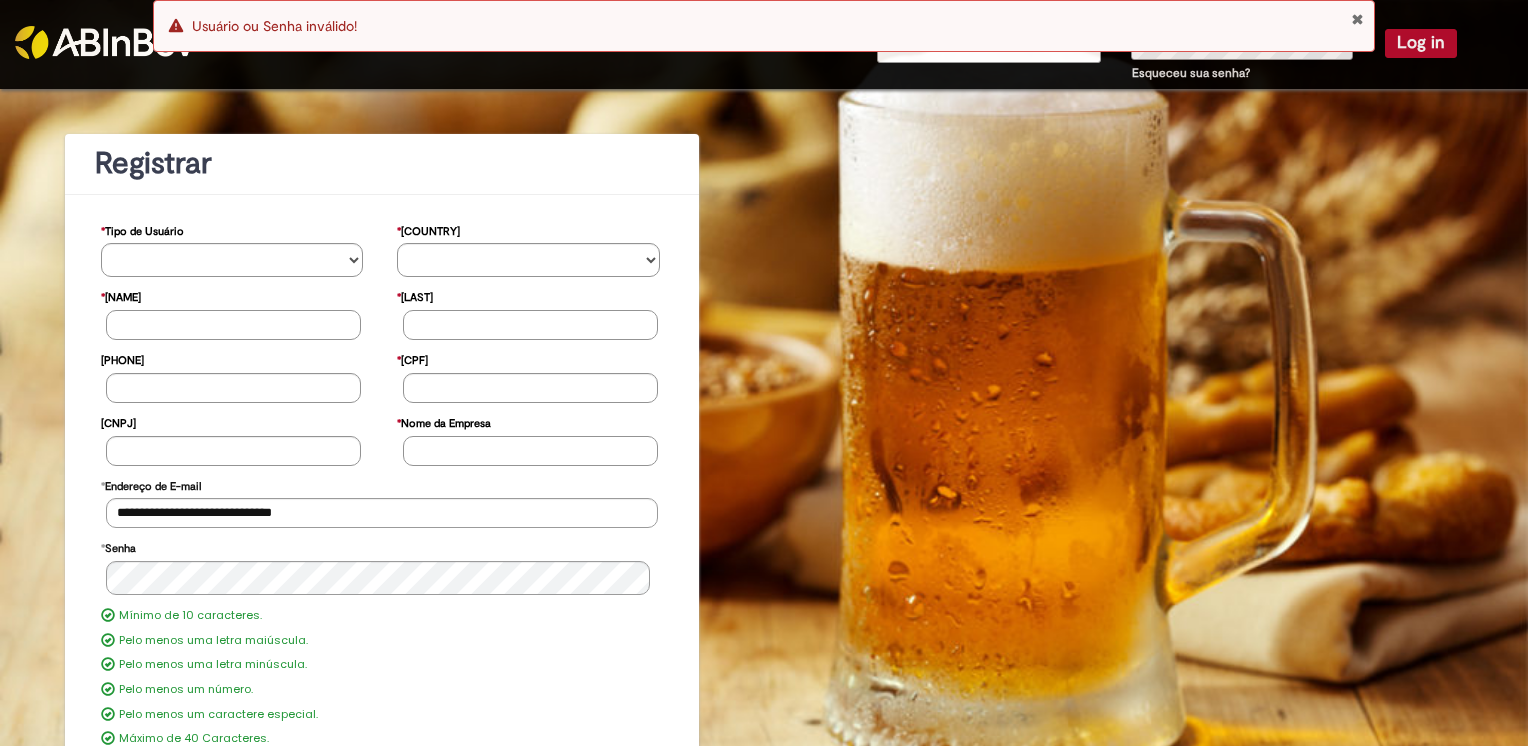 click on "Error 			 Usuário ou Senha inválido!" at bounding box center (764, 31) 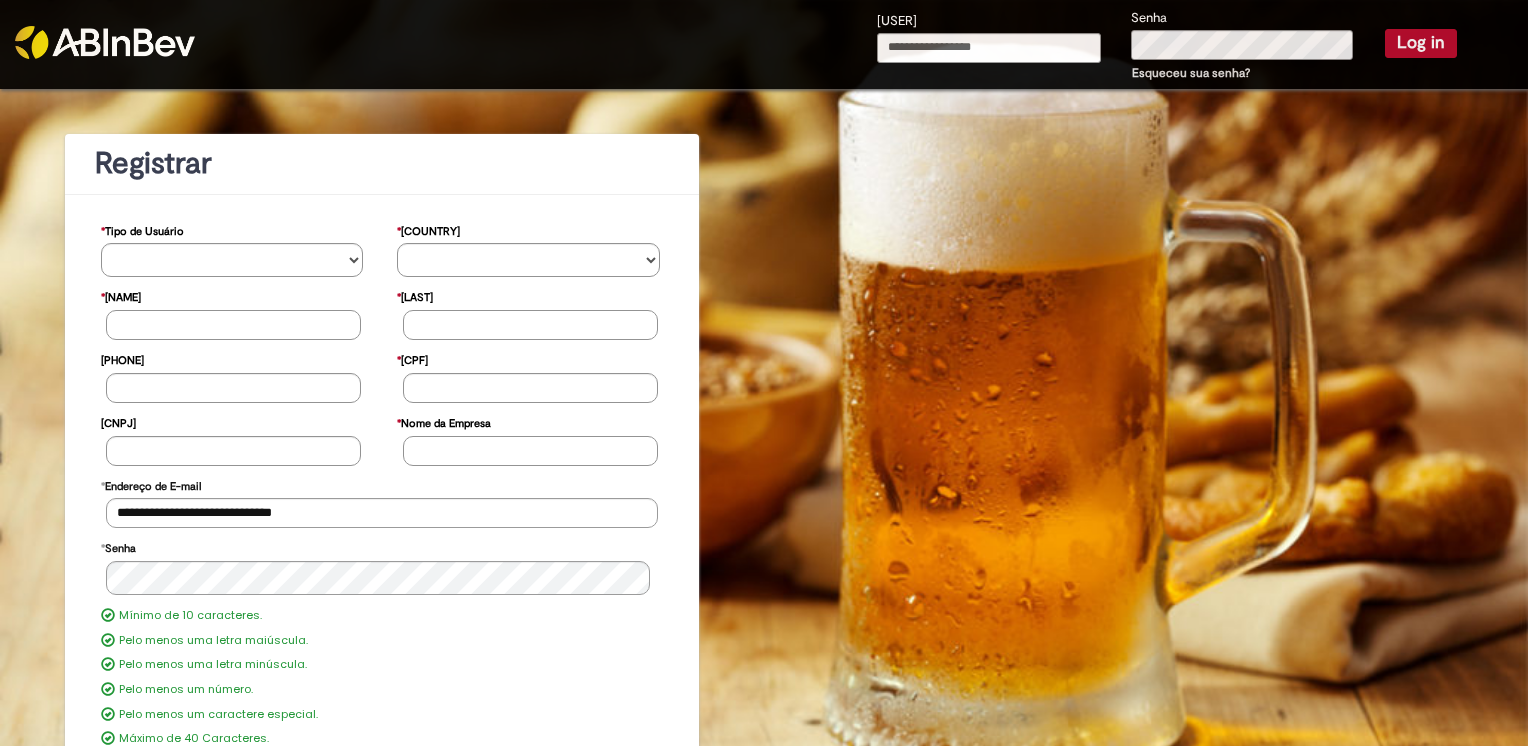 click on "Error 			 Usuário ou Senha inválido!" at bounding box center (764, 26) 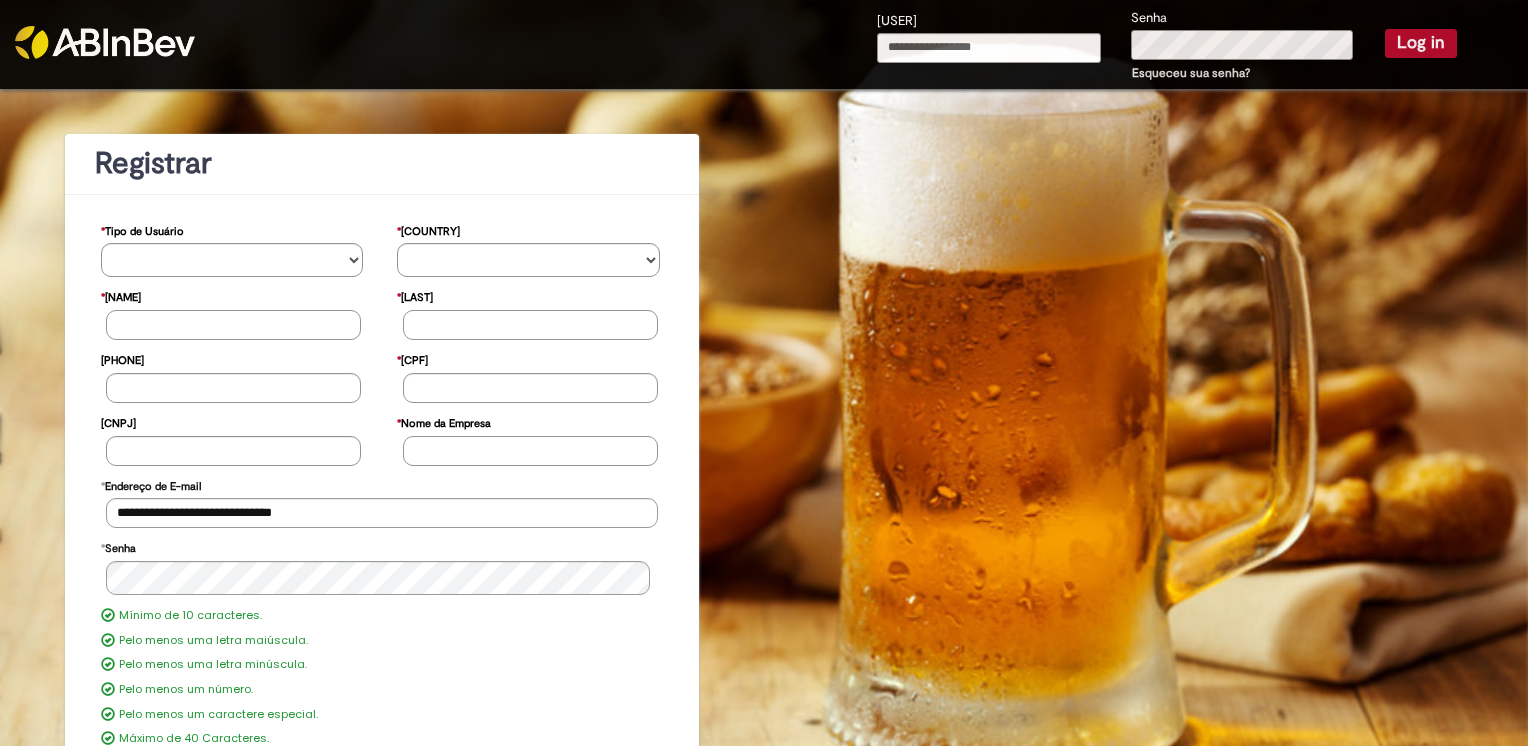 click on "Log in" at bounding box center [1421, 43] 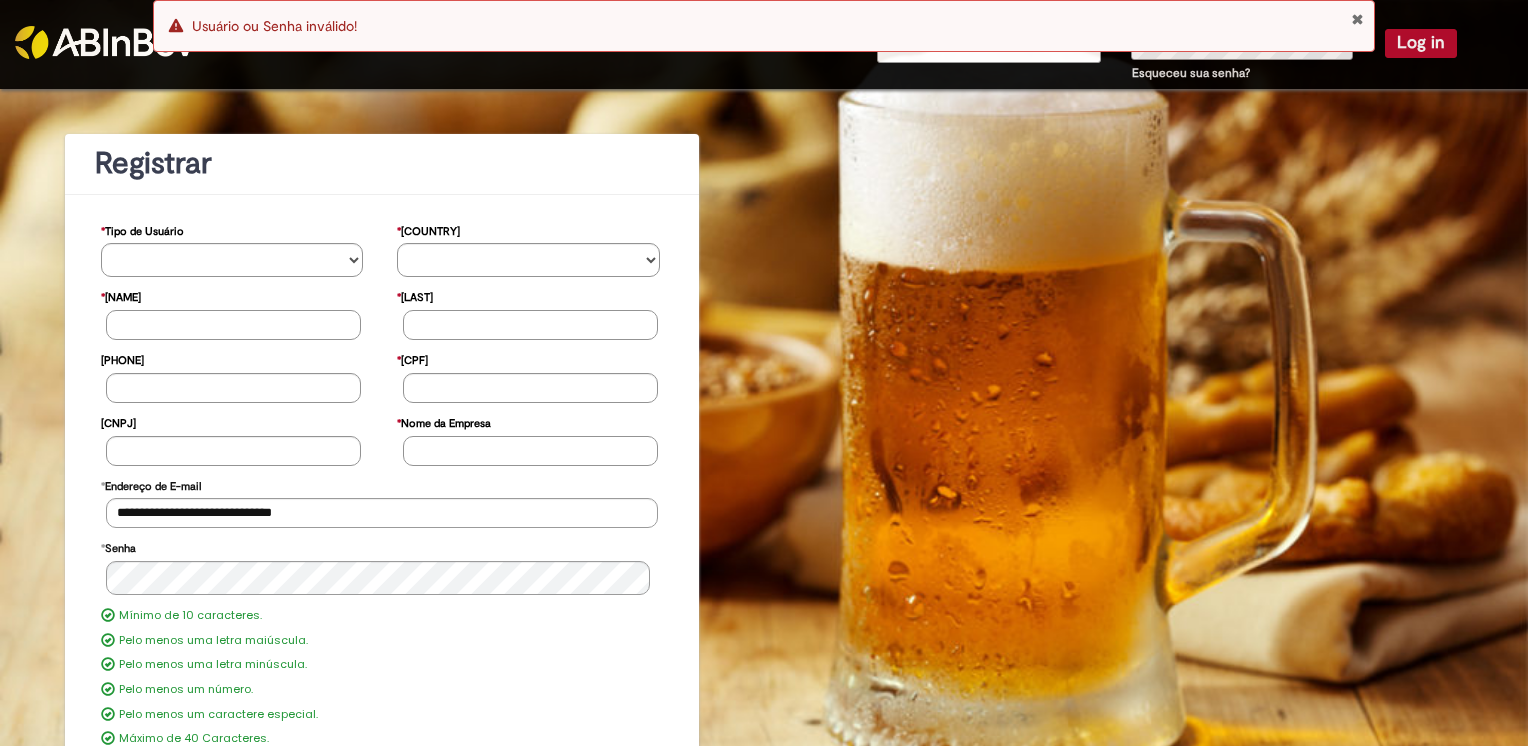 click at bounding box center (1357, 19) 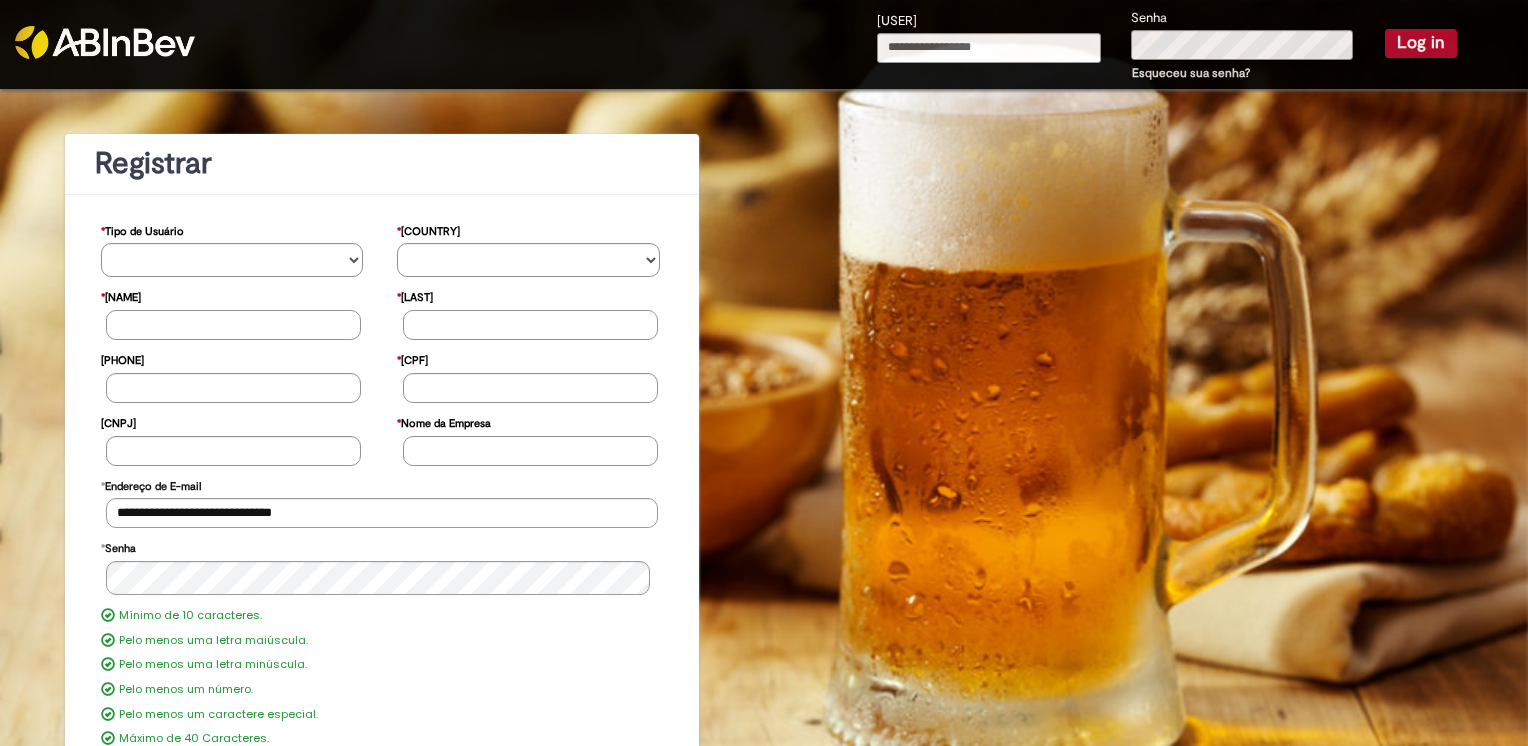 click on "Log in" at bounding box center (1421, 43) 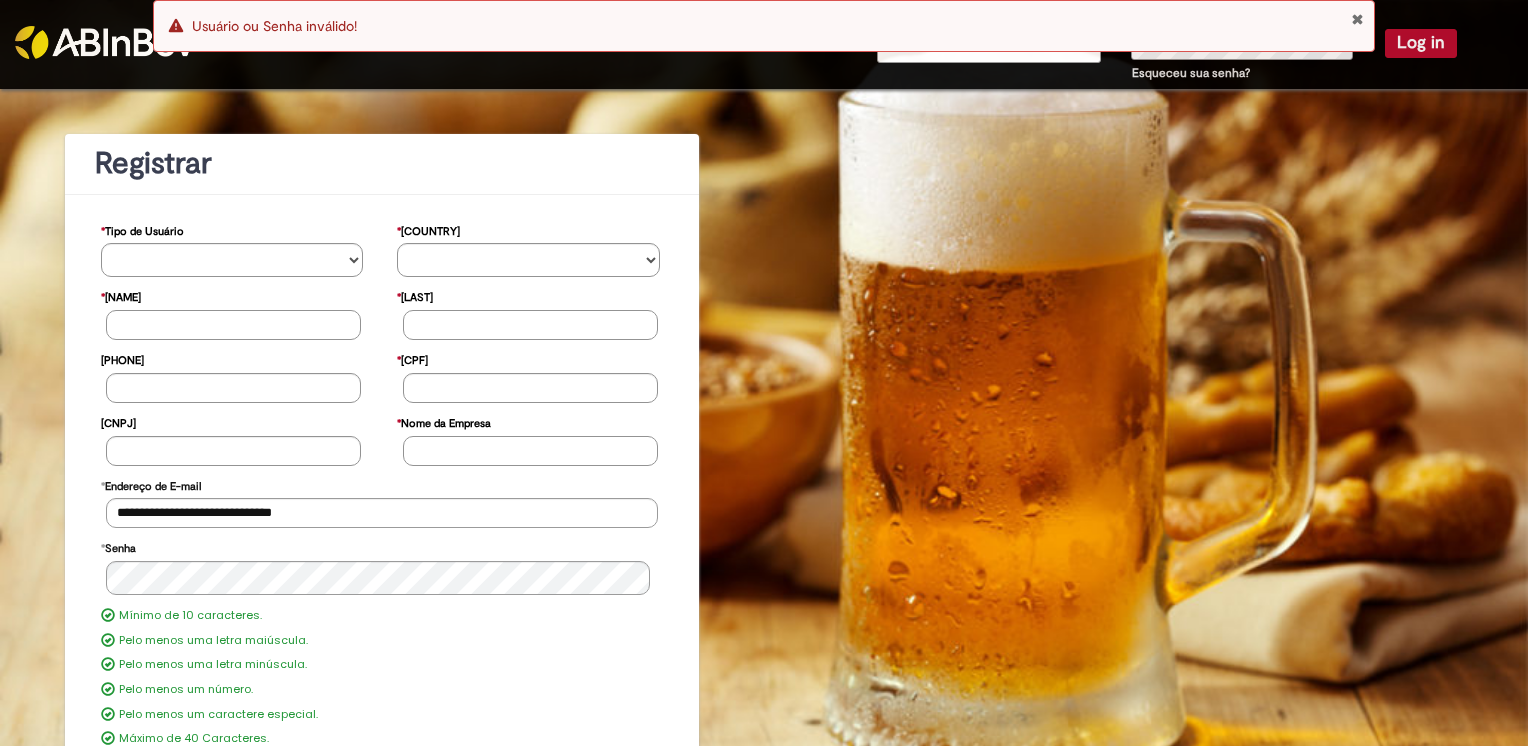click at bounding box center (1357, 19) 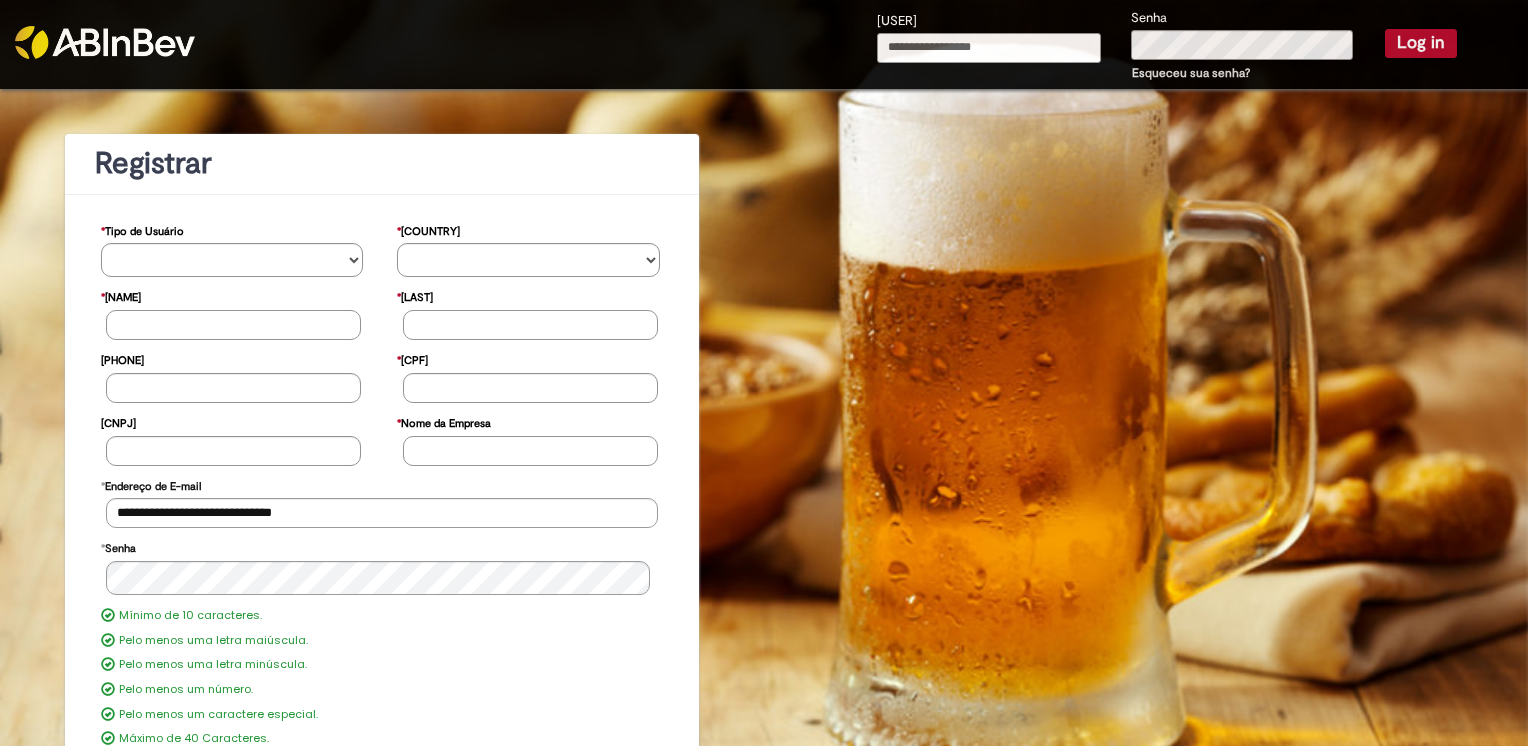 click on "Usuário" at bounding box center [989, 48] 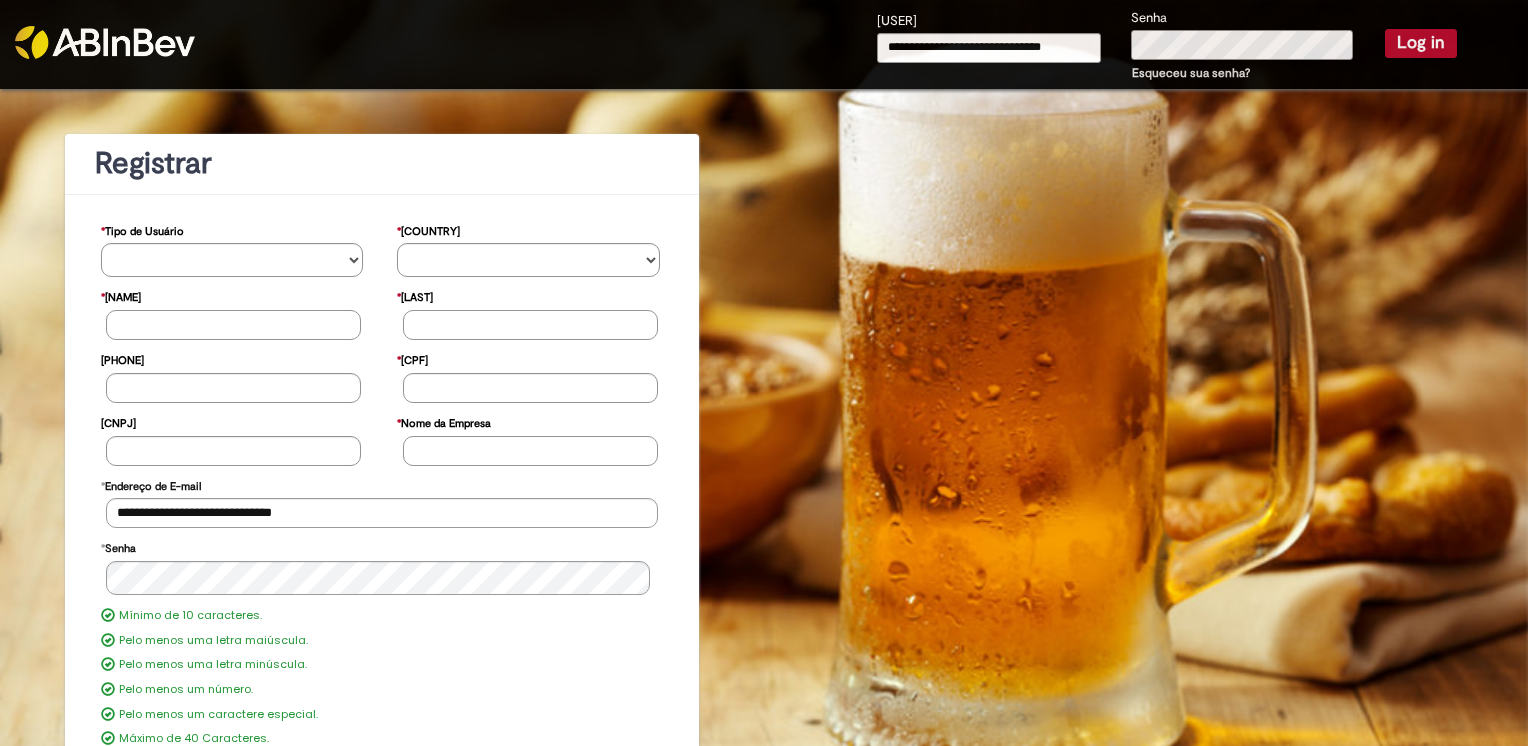 click on "**********" at bounding box center (1167, 46) 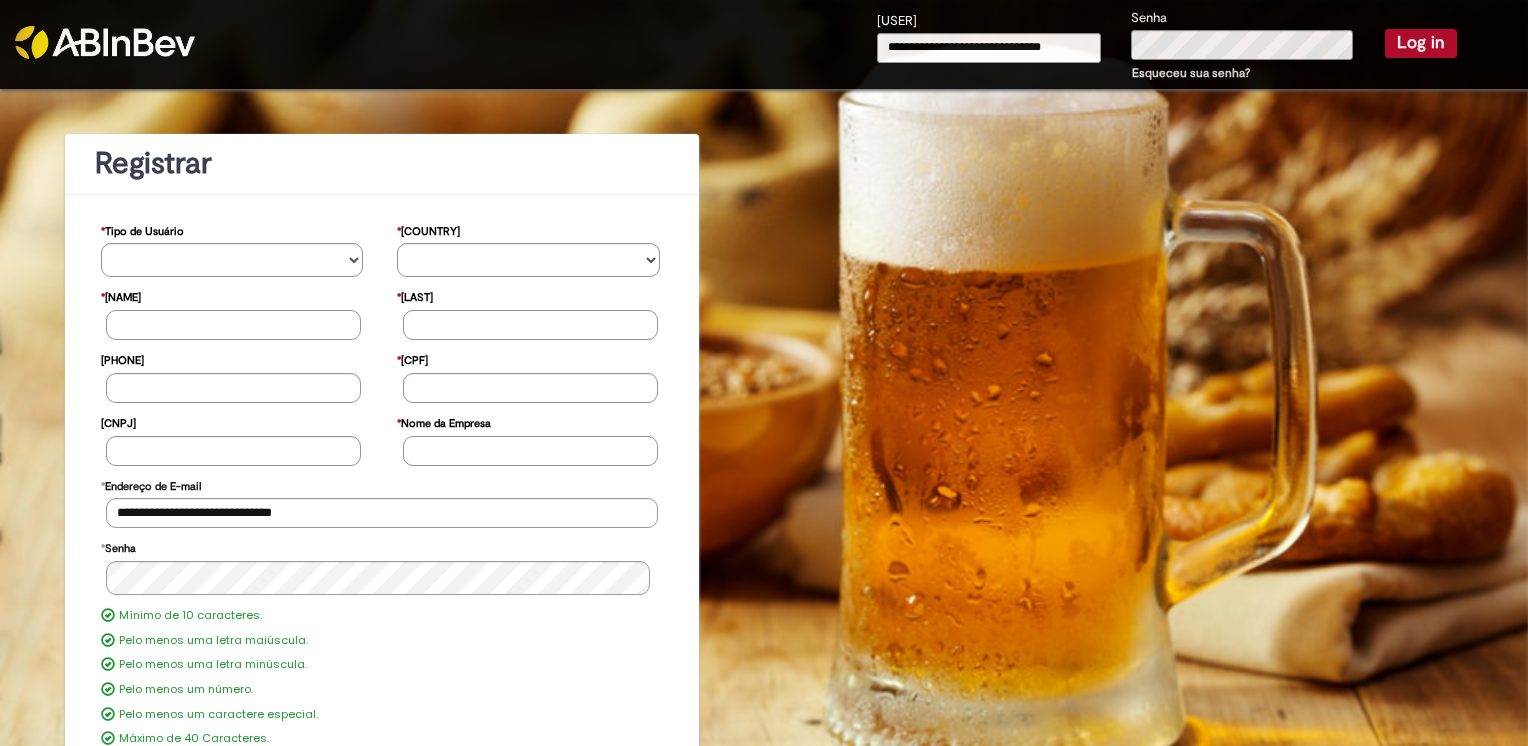 click on "Log in" at bounding box center (1421, 43) 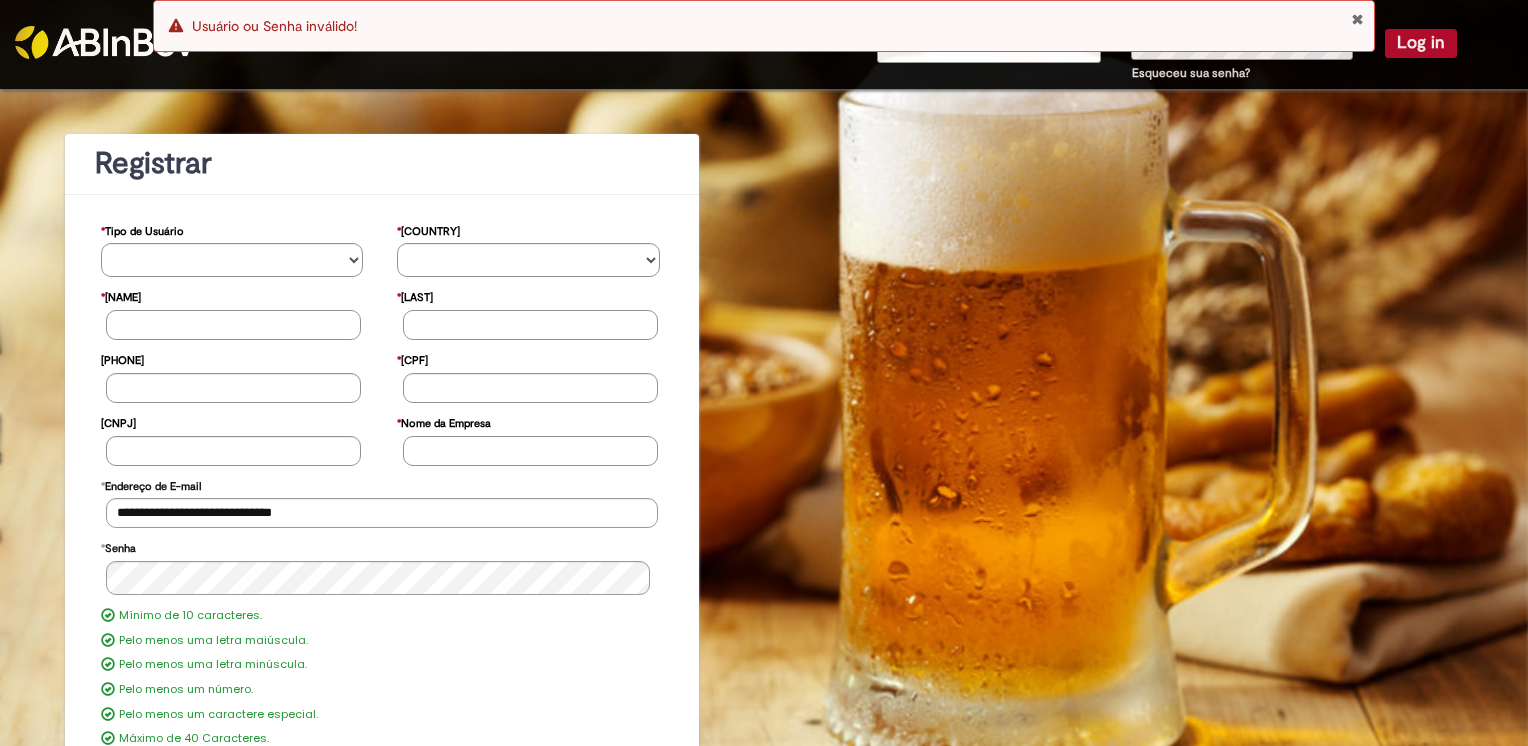 click on "**********" at bounding box center [764, 508] 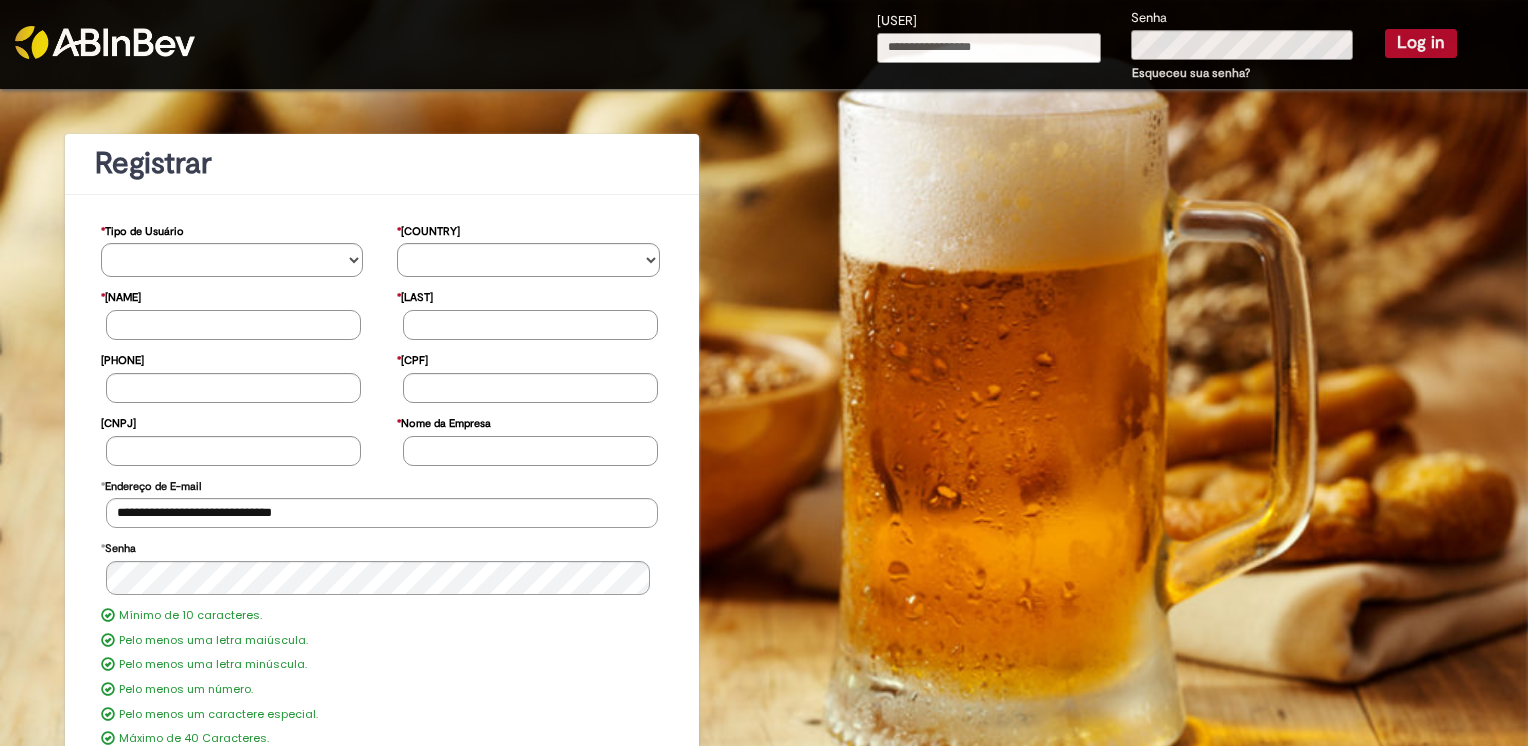 click on "Usuário" at bounding box center [989, 48] 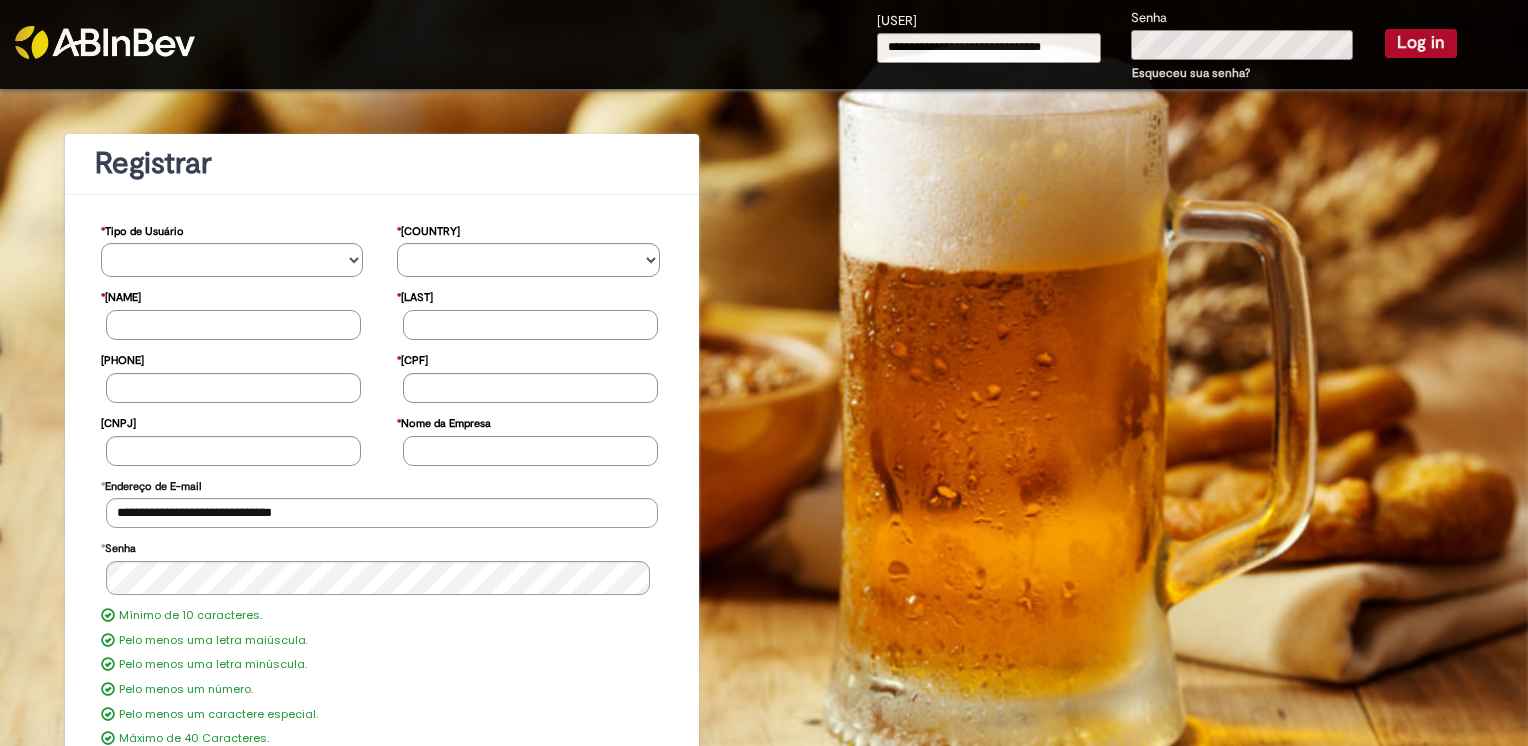 click on "Senha       Esqueceu sua senha?" at bounding box center (1243, 46) 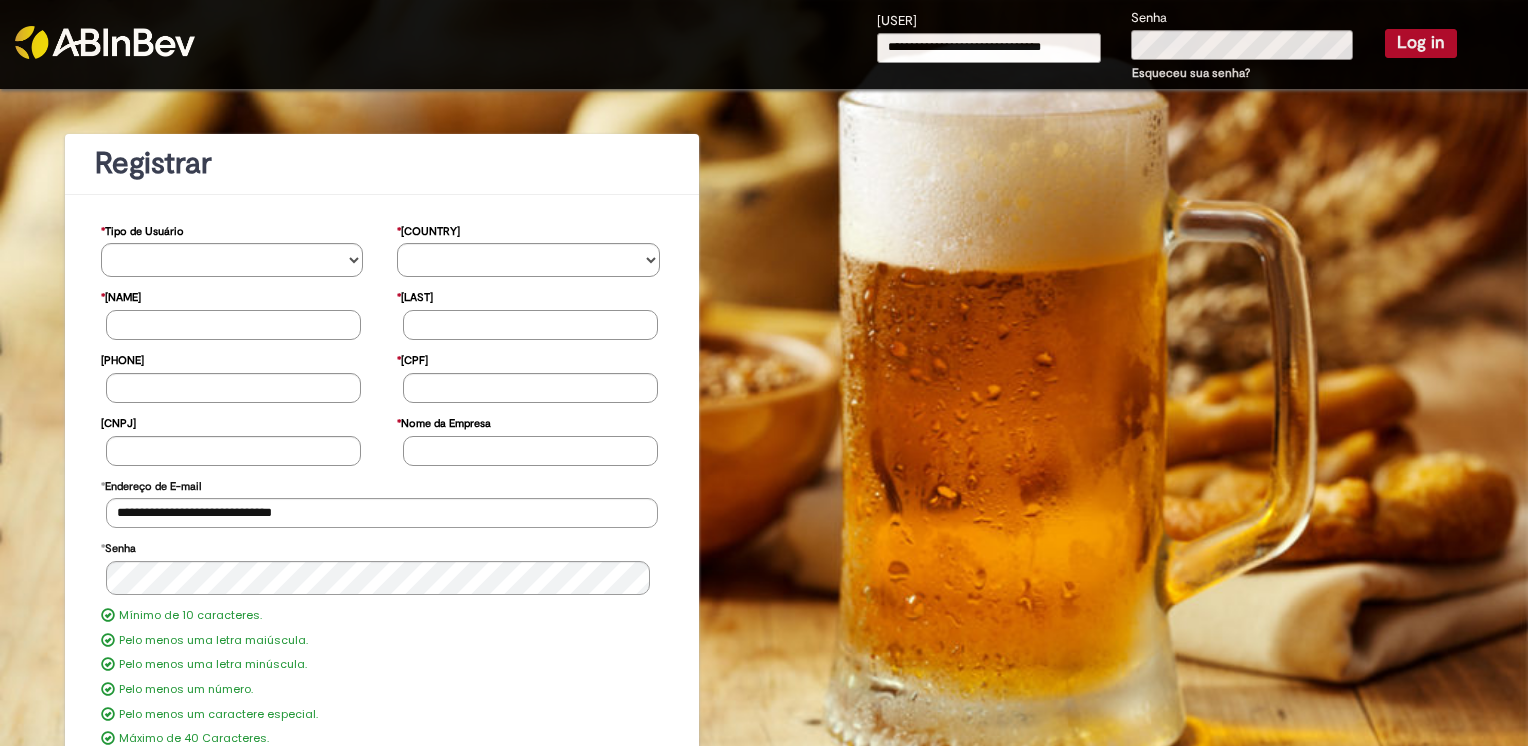click on "Log in" at bounding box center [1421, 43] 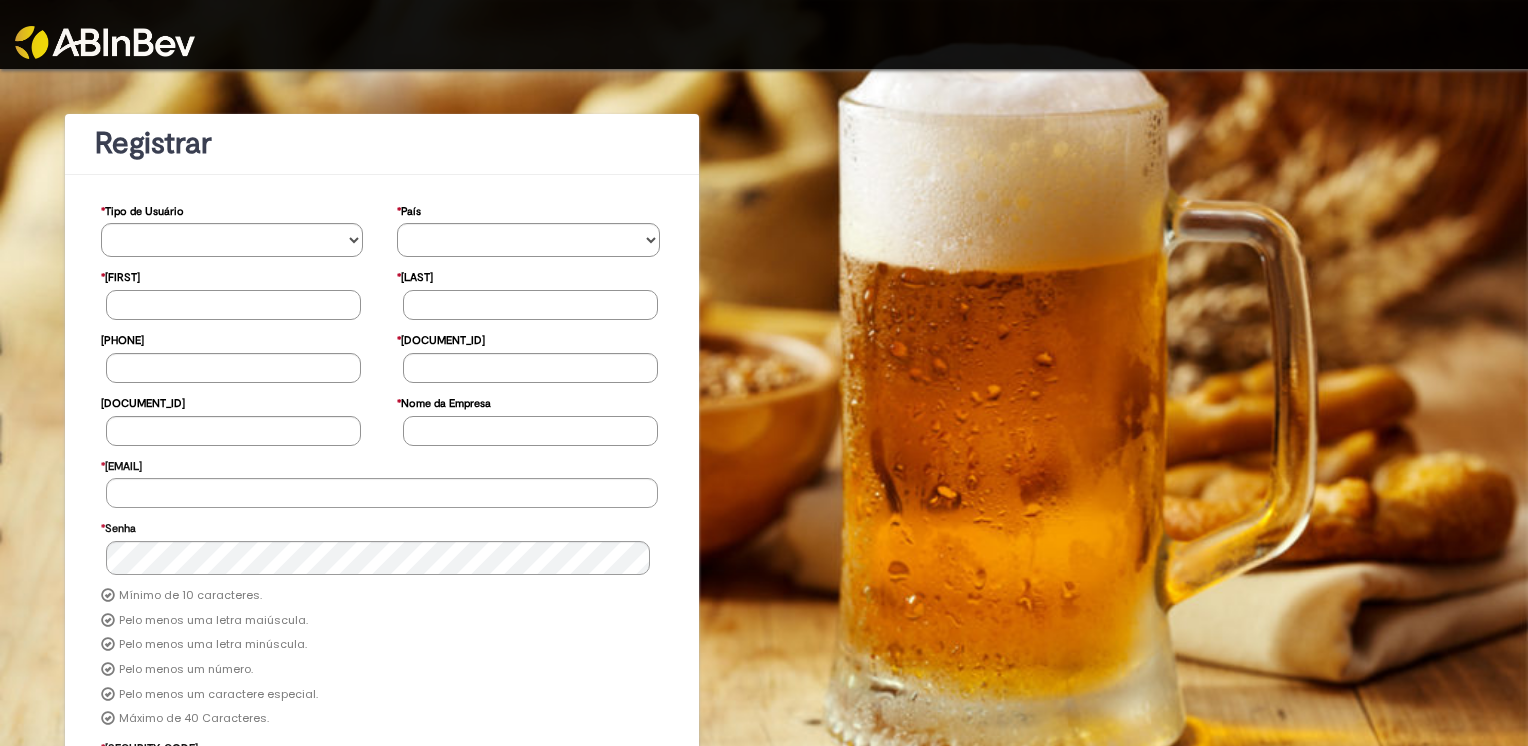 scroll, scrollTop: 0, scrollLeft: 0, axis: both 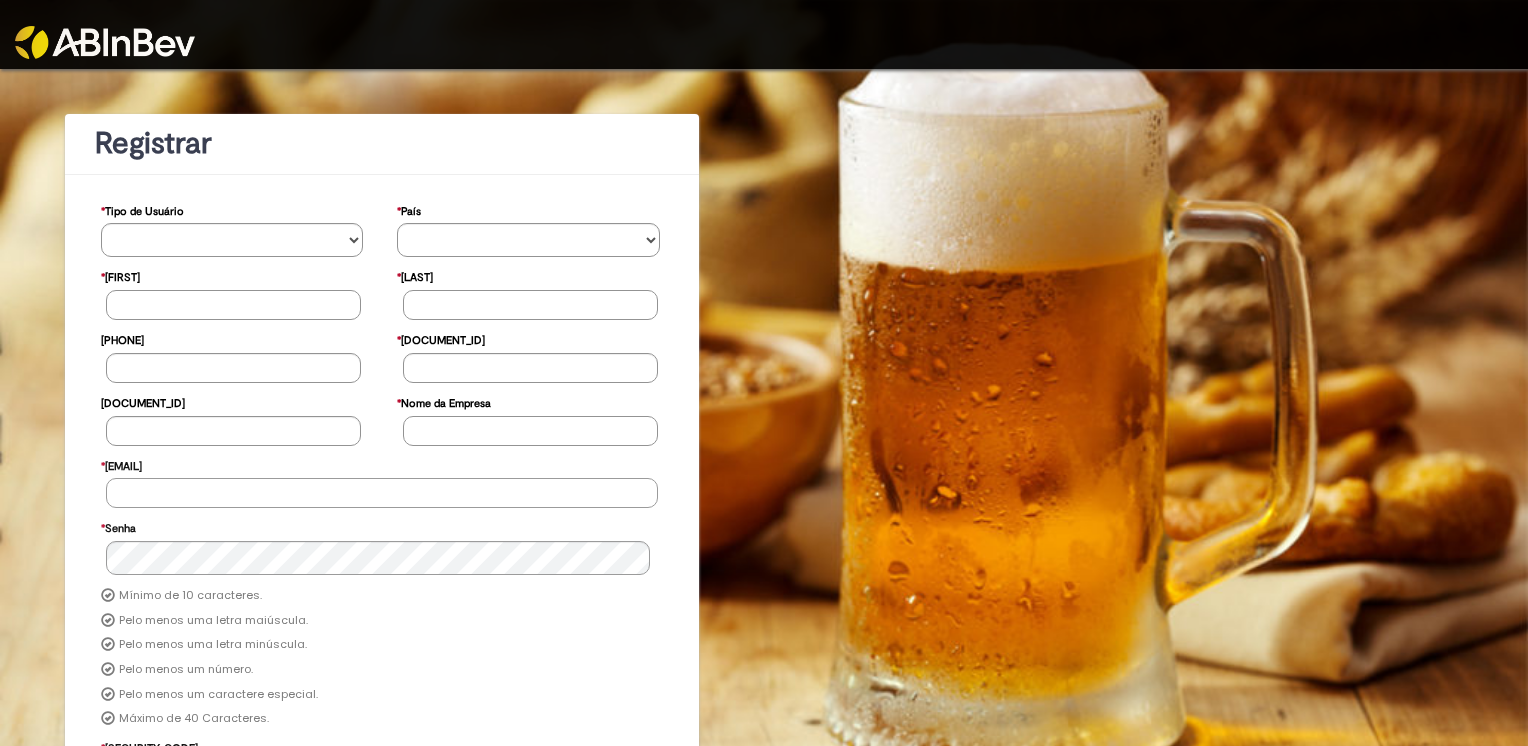 type on "**********" 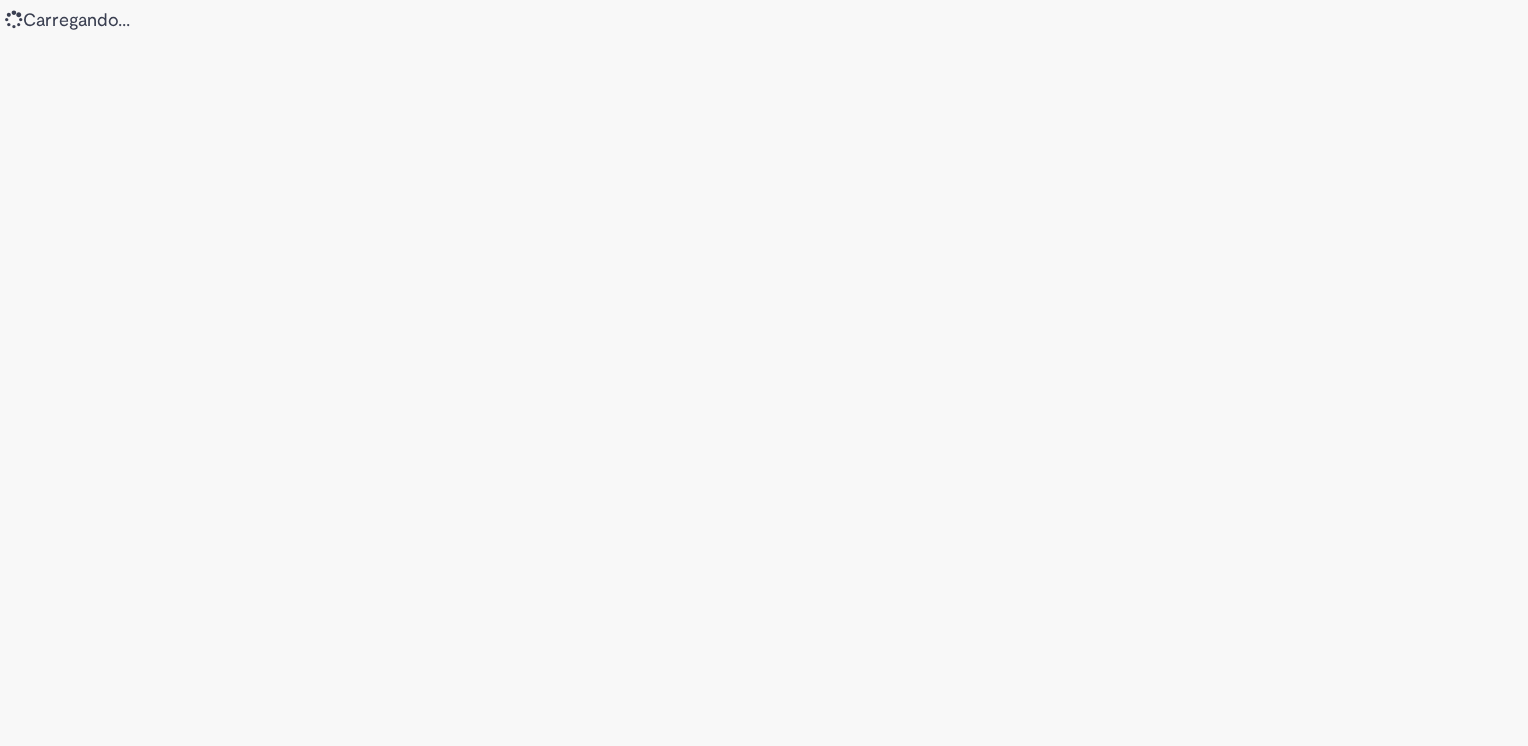 scroll, scrollTop: 0, scrollLeft: 0, axis: both 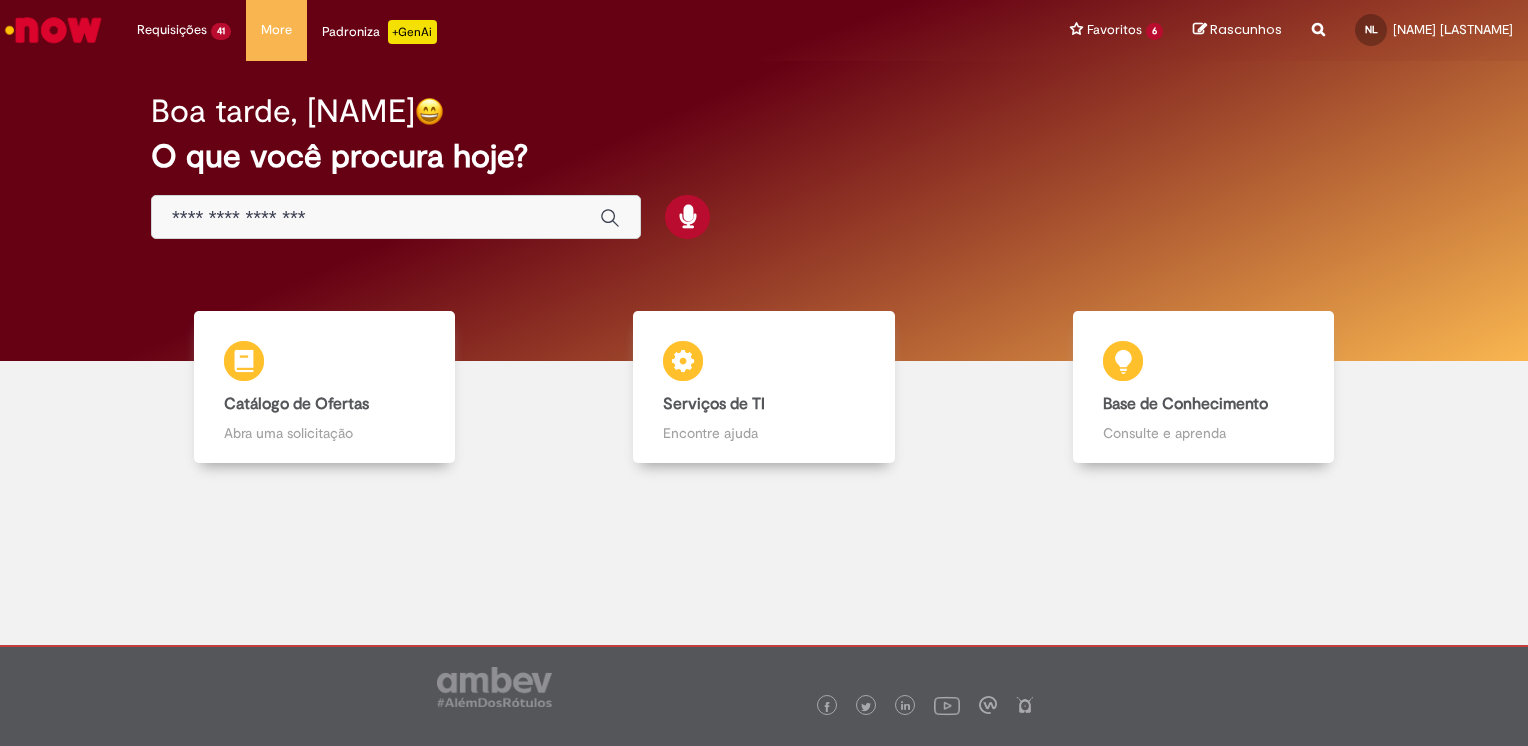 click on "O que você procura hoje?" at bounding box center [764, 156] 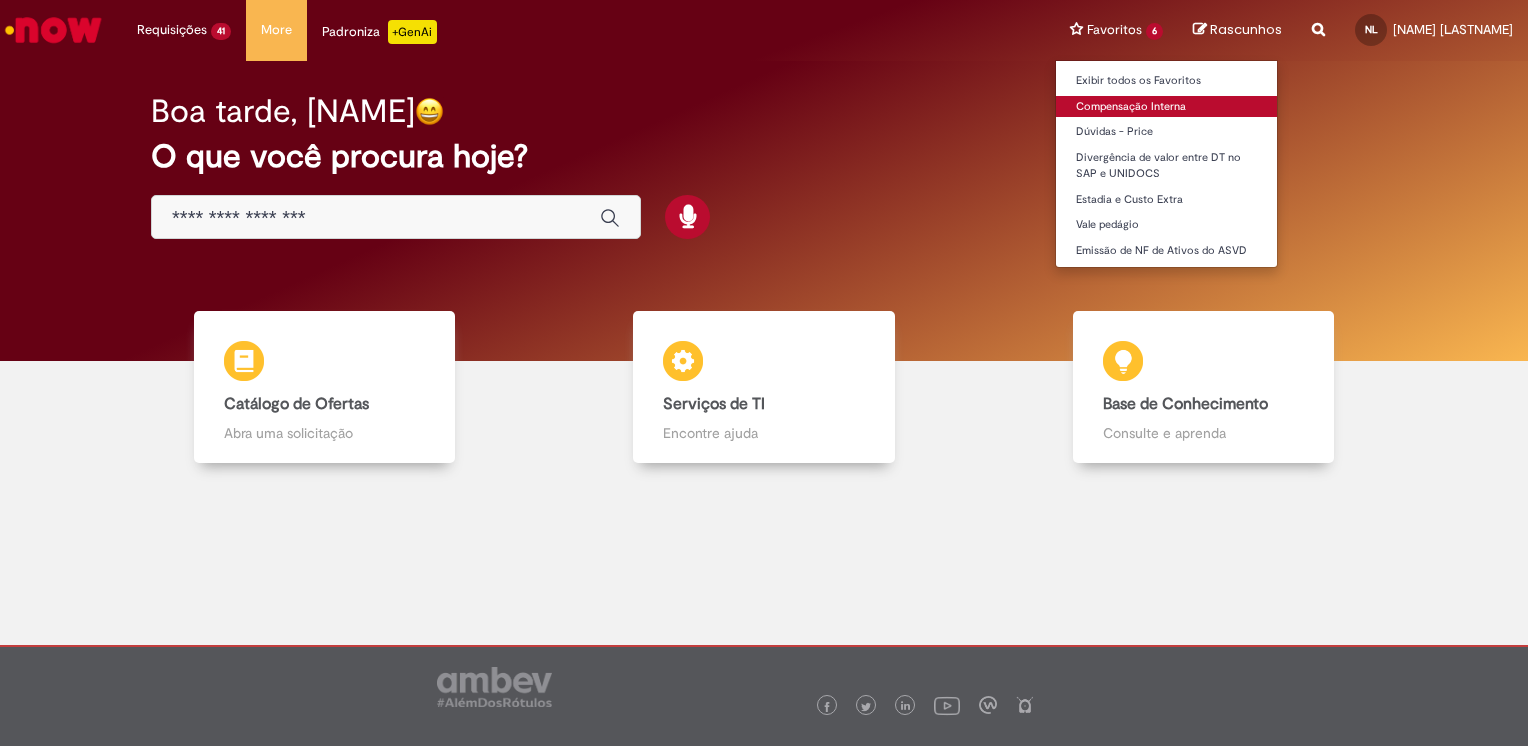 click on "Compensação Interna" at bounding box center (1166, 107) 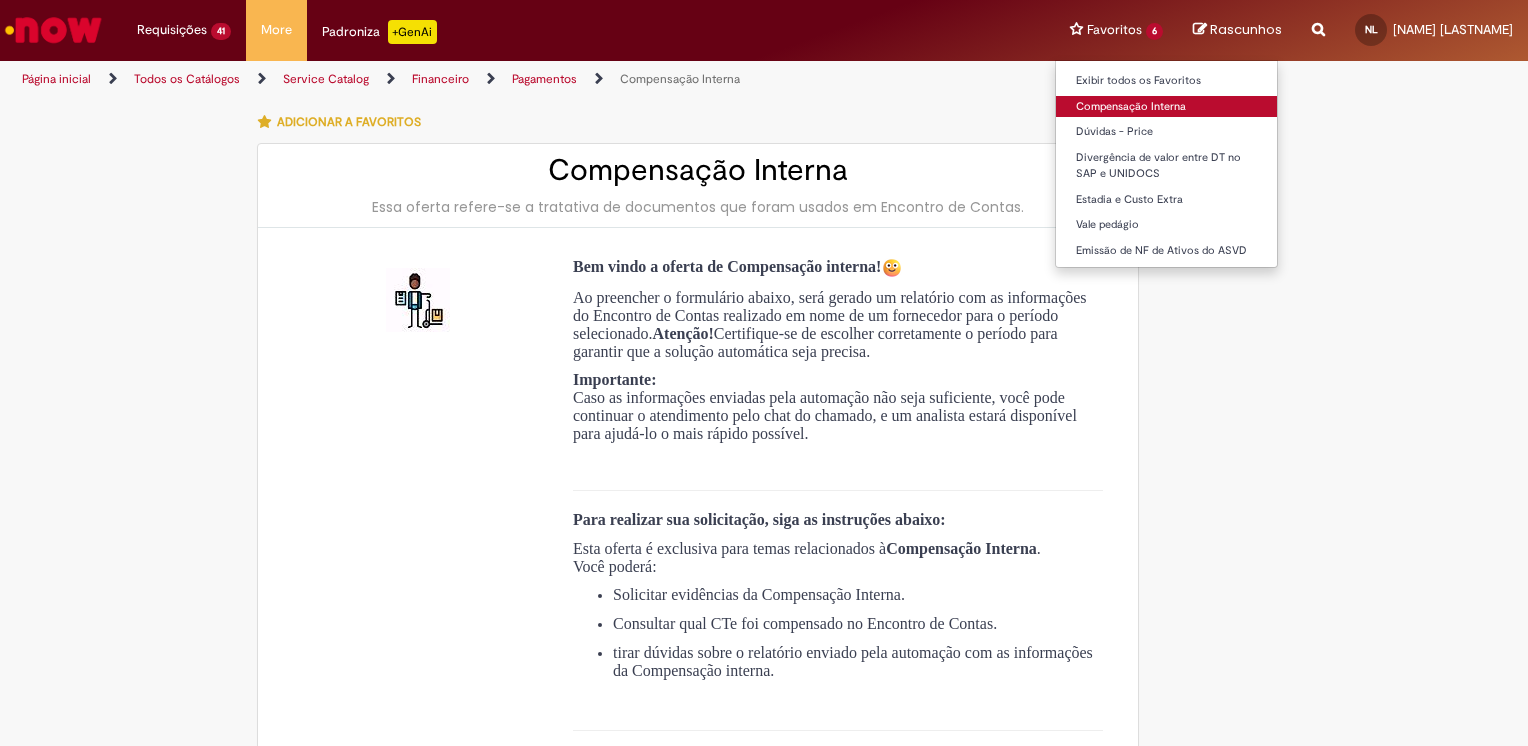 type on "**********" 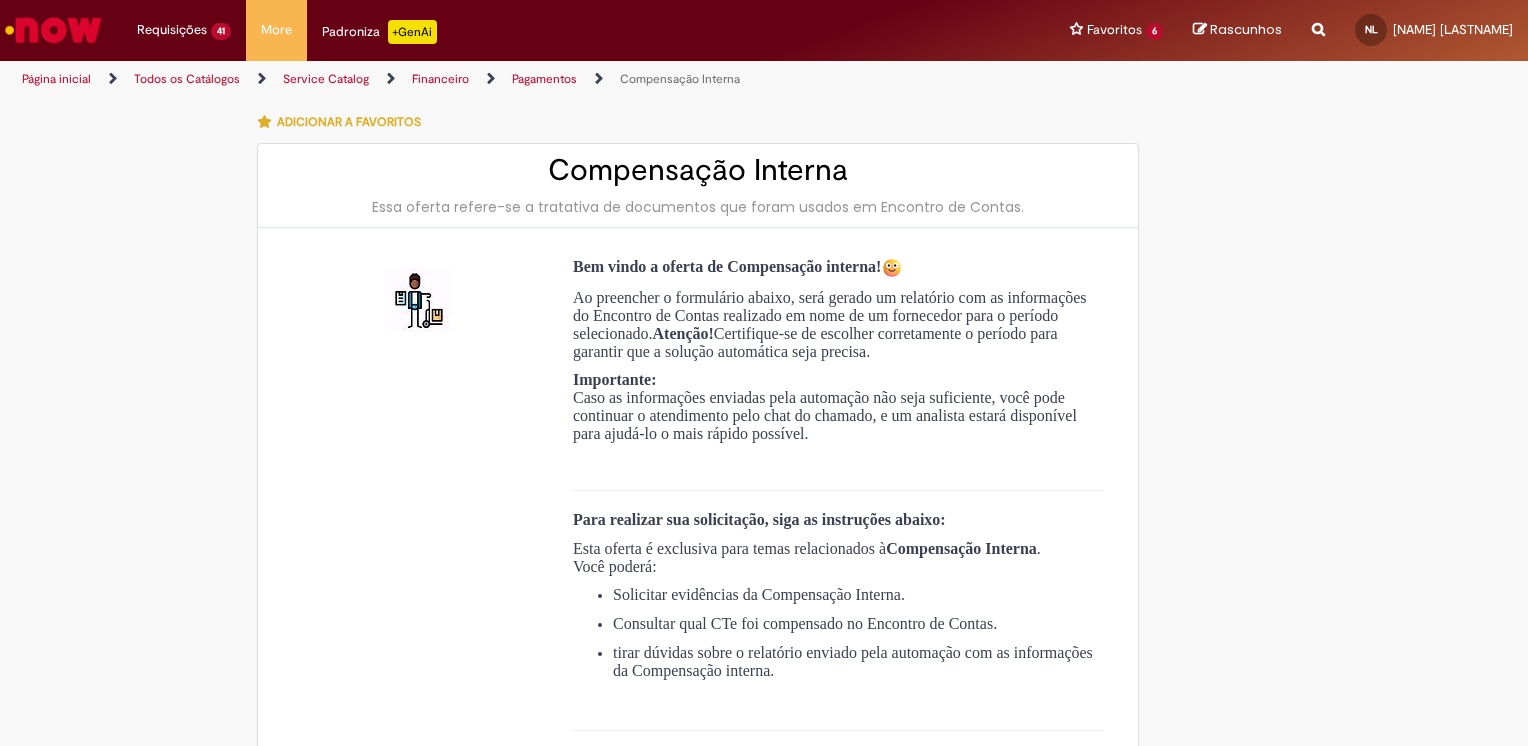 click on "Adicionar a Favoritos
Compensação Interna
Essa oferta refere-se a tratativa de documentos que foram usados em Encontro de Contas.
Bem vindo a oferta de Compensação interna!
Ao preencher o formulário abaixo, será gerado um relatório com as informações do Encontro de Contas realizado em nome de um fornecedor para o período selecionado.  Atenção!  Certifique-se de escolher corretamente o período para garantir que a solução automática seja precisa.
Importante: Caso as informações enviadas pela automação não seja suficiente, você pode continuar o atendimento pelo chat do chamado, e um analista estará disponível para ajudá-lo o mais rápido possível.
Para realizar sua solicitação, siga as instruções abaixo:
Esta oferta é exclusiva para temas relacionados à  Compensação Interna . Você poderá:" at bounding box center [764, 883] 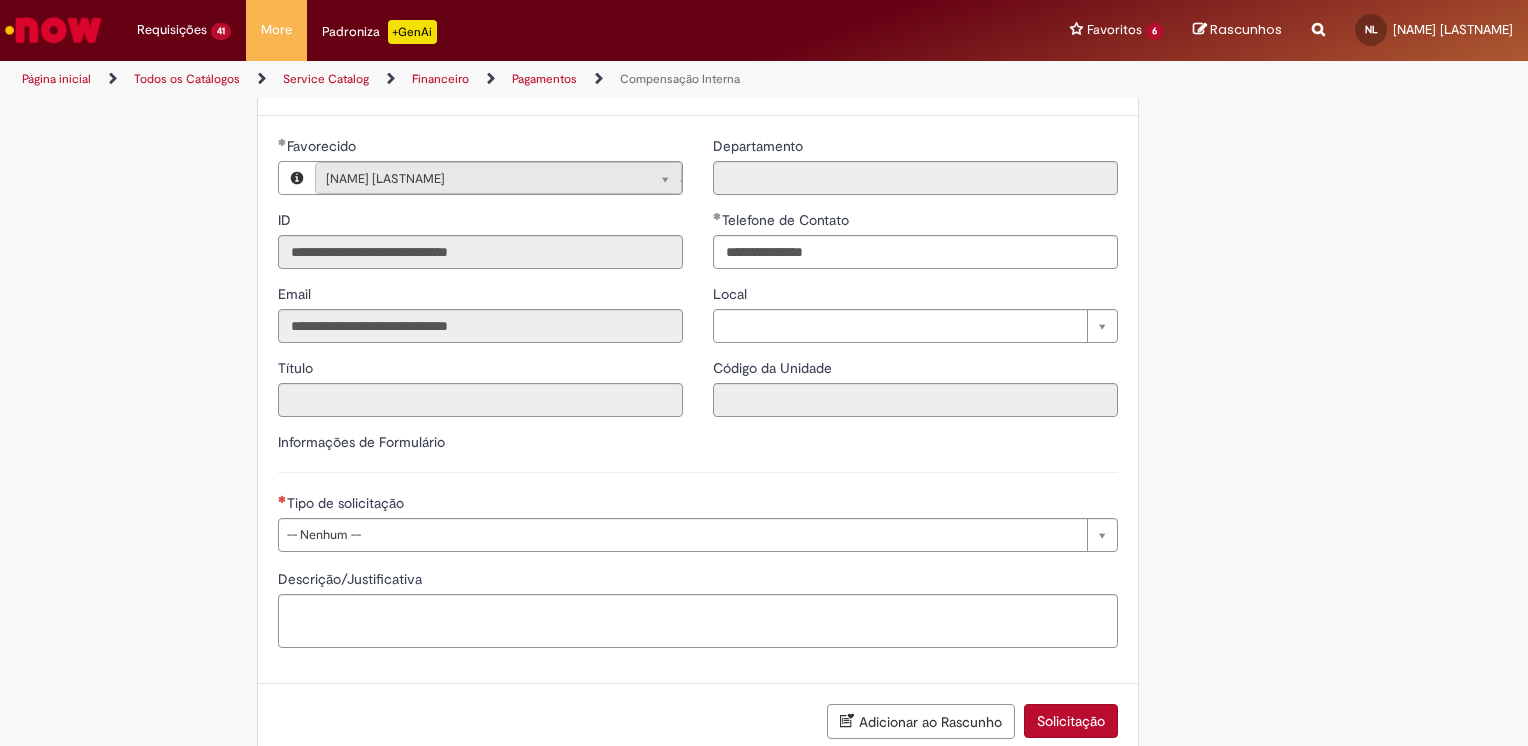 scroll, scrollTop: 828, scrollLeft: 0, axis: vertical 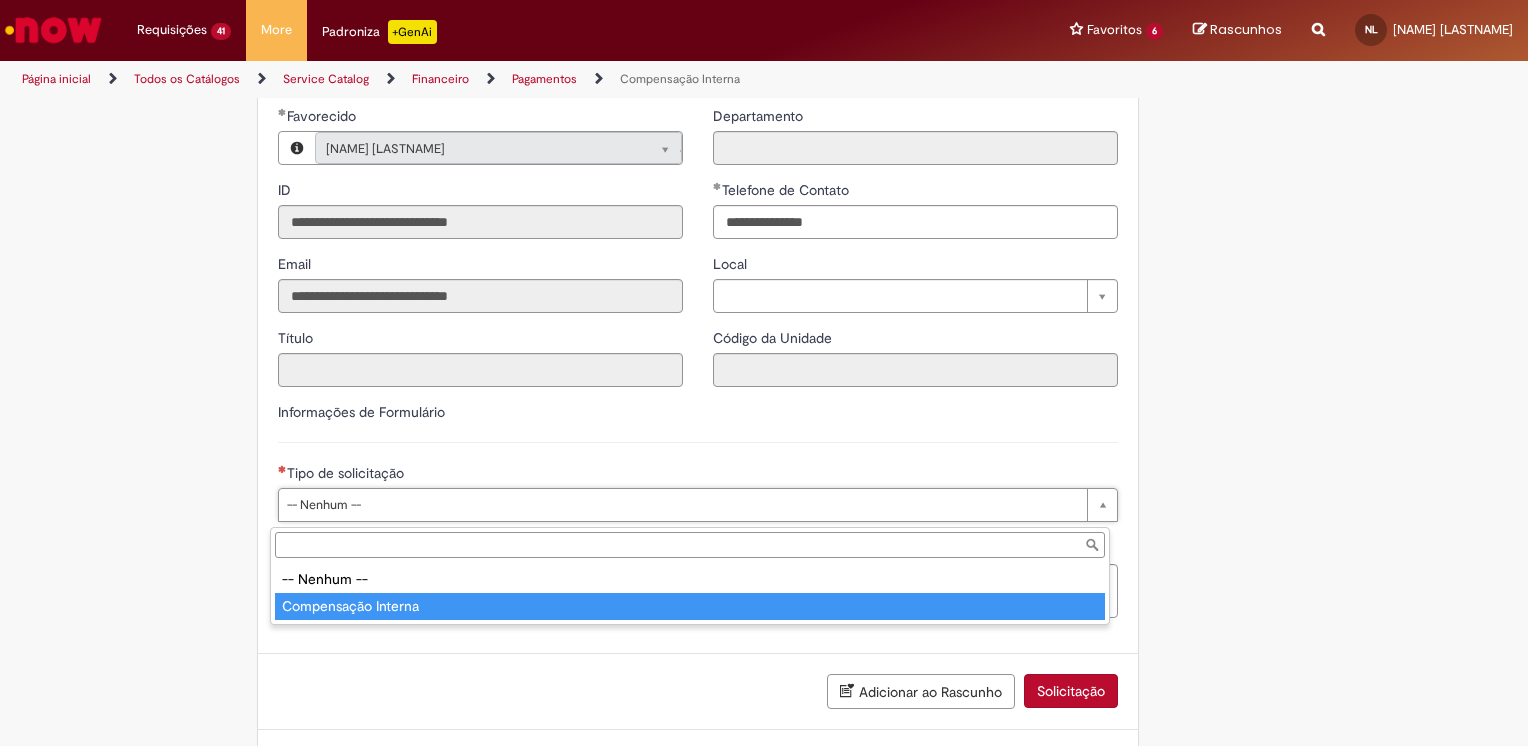 type on "**********" 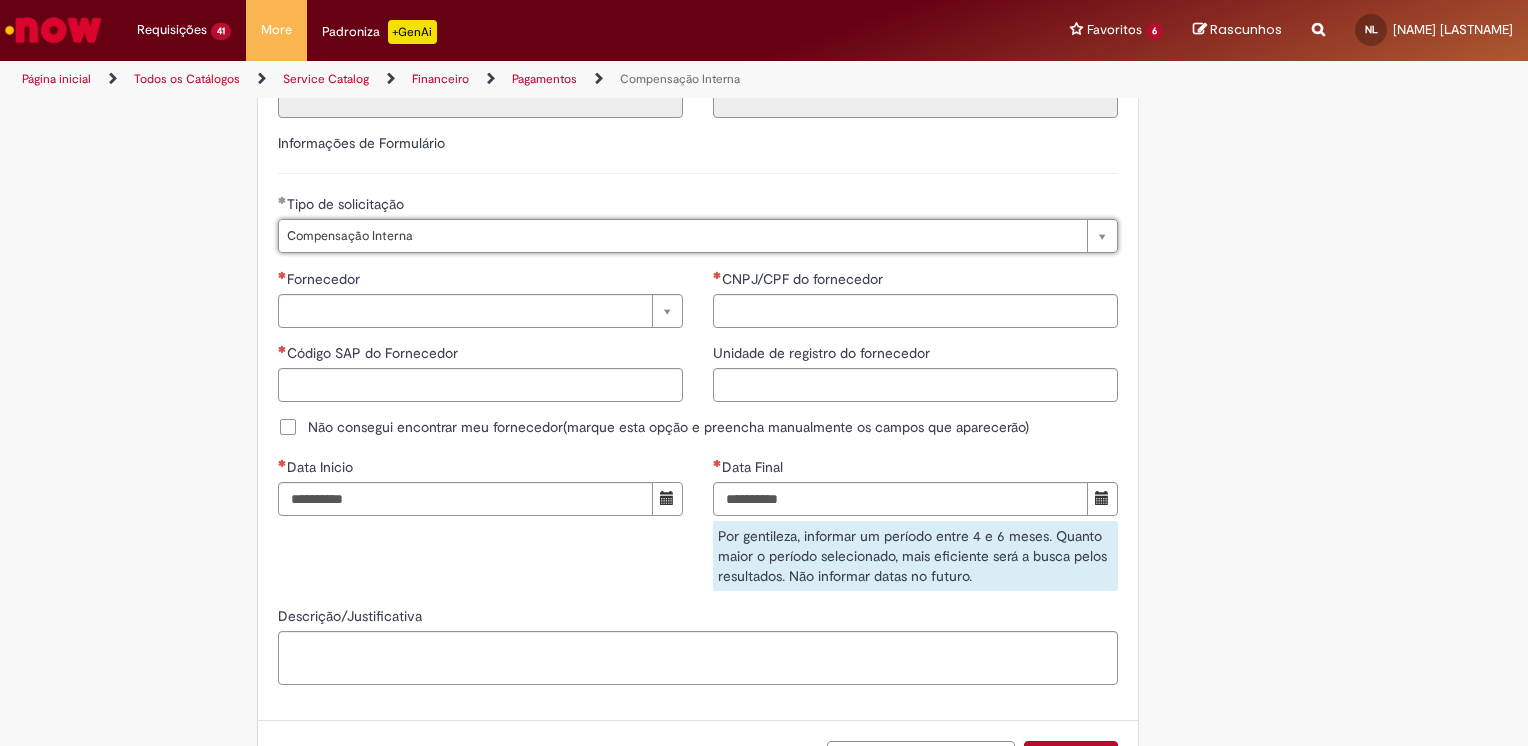 scroll, scrollTop: 1128, scrollLeft: 0, axis: vertical 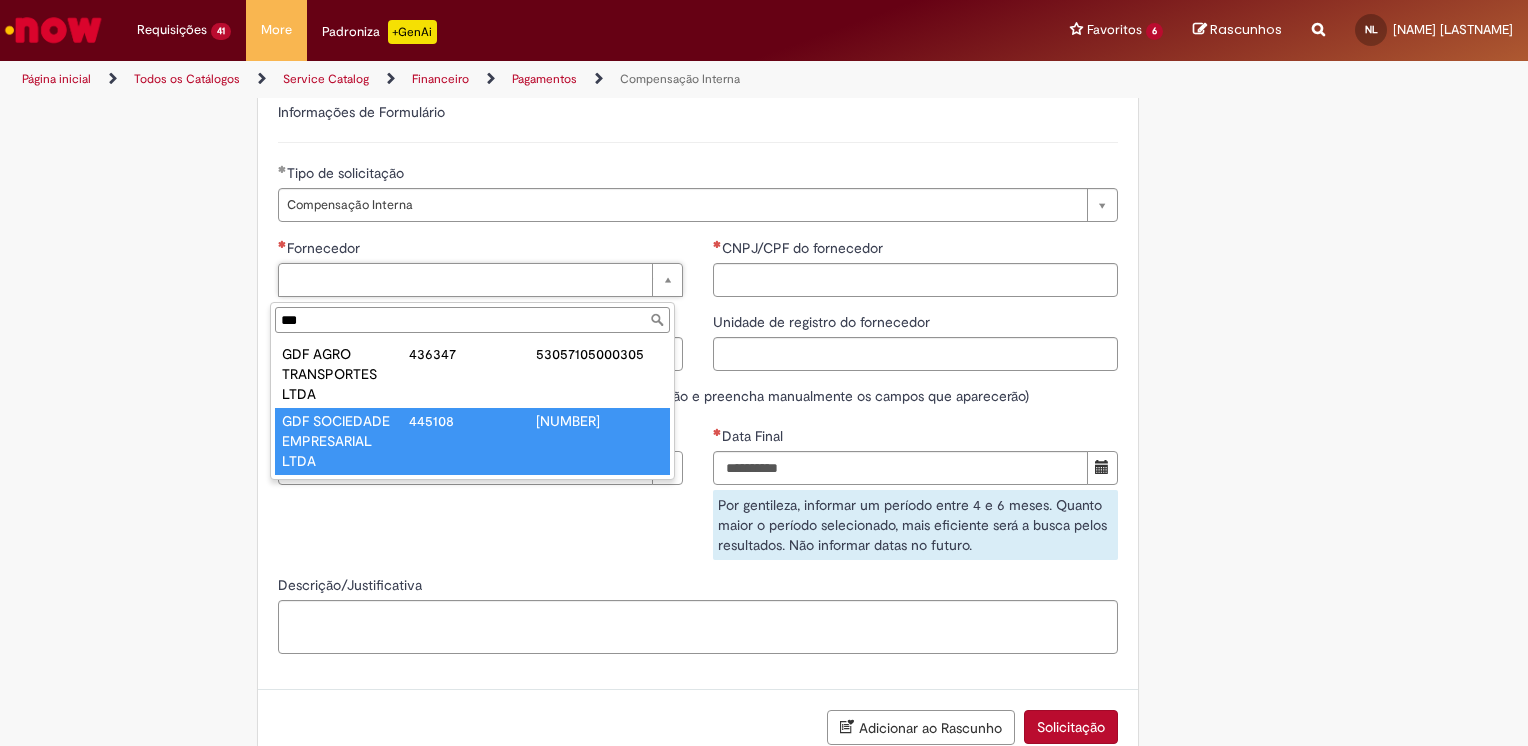 type on "***" 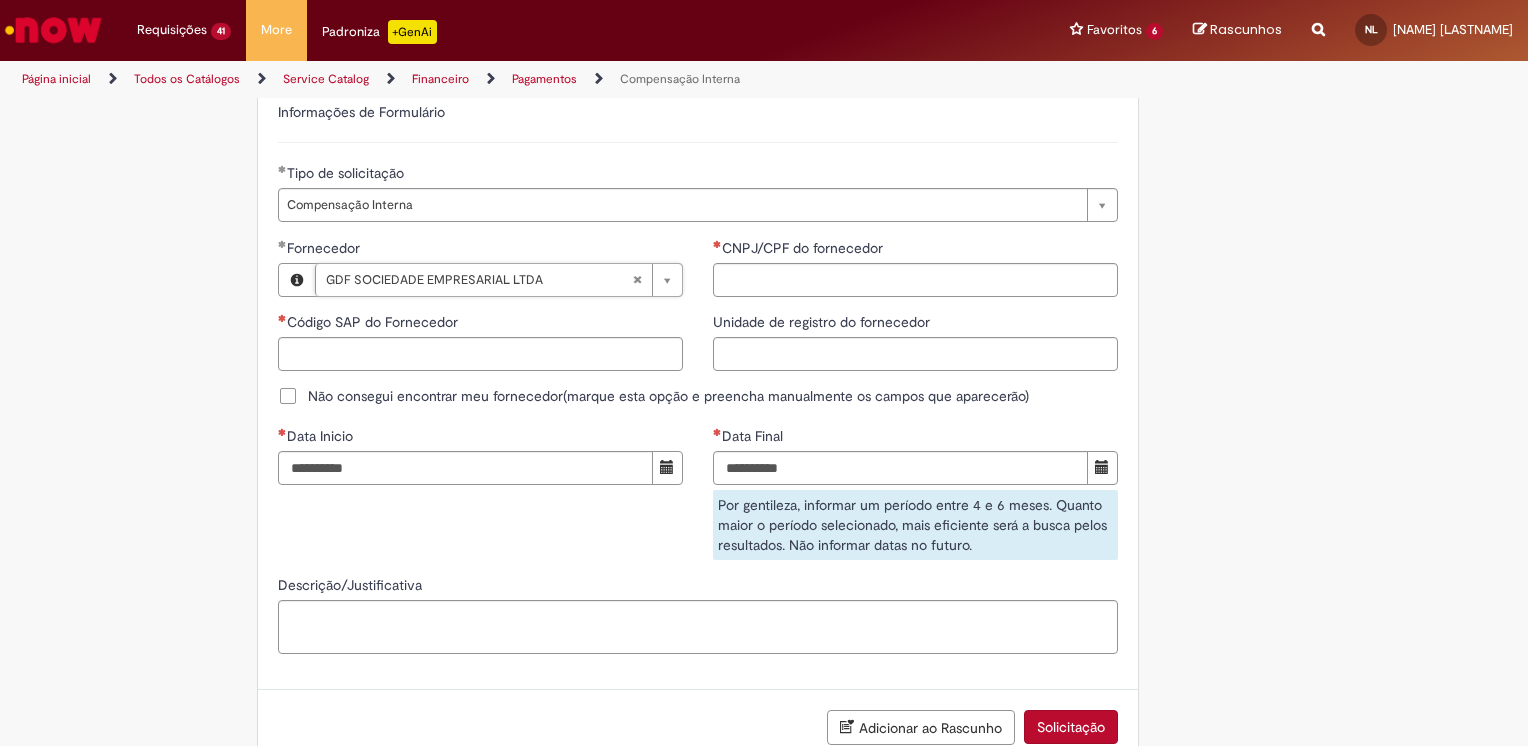 type on "******" 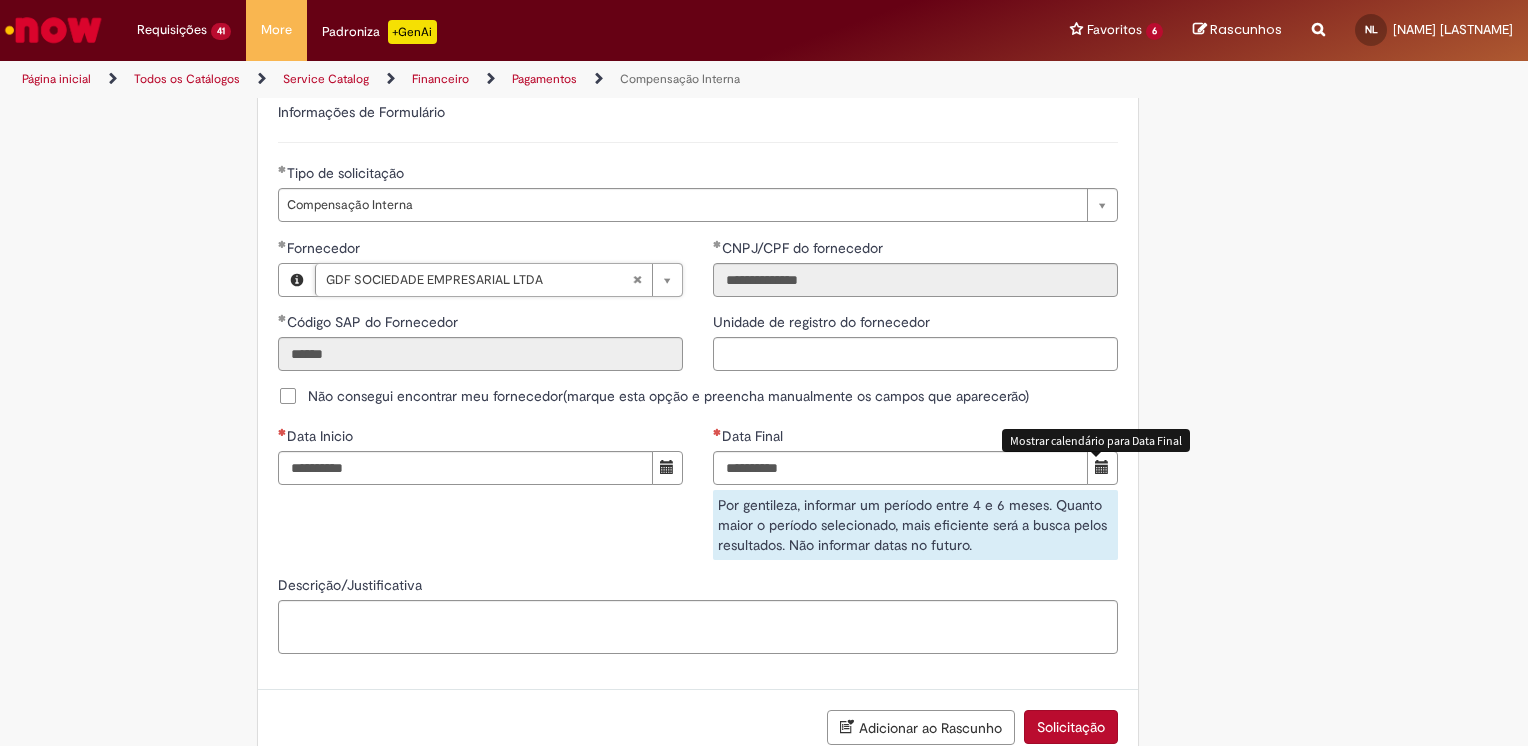 click at bounding box center [1102, 467] 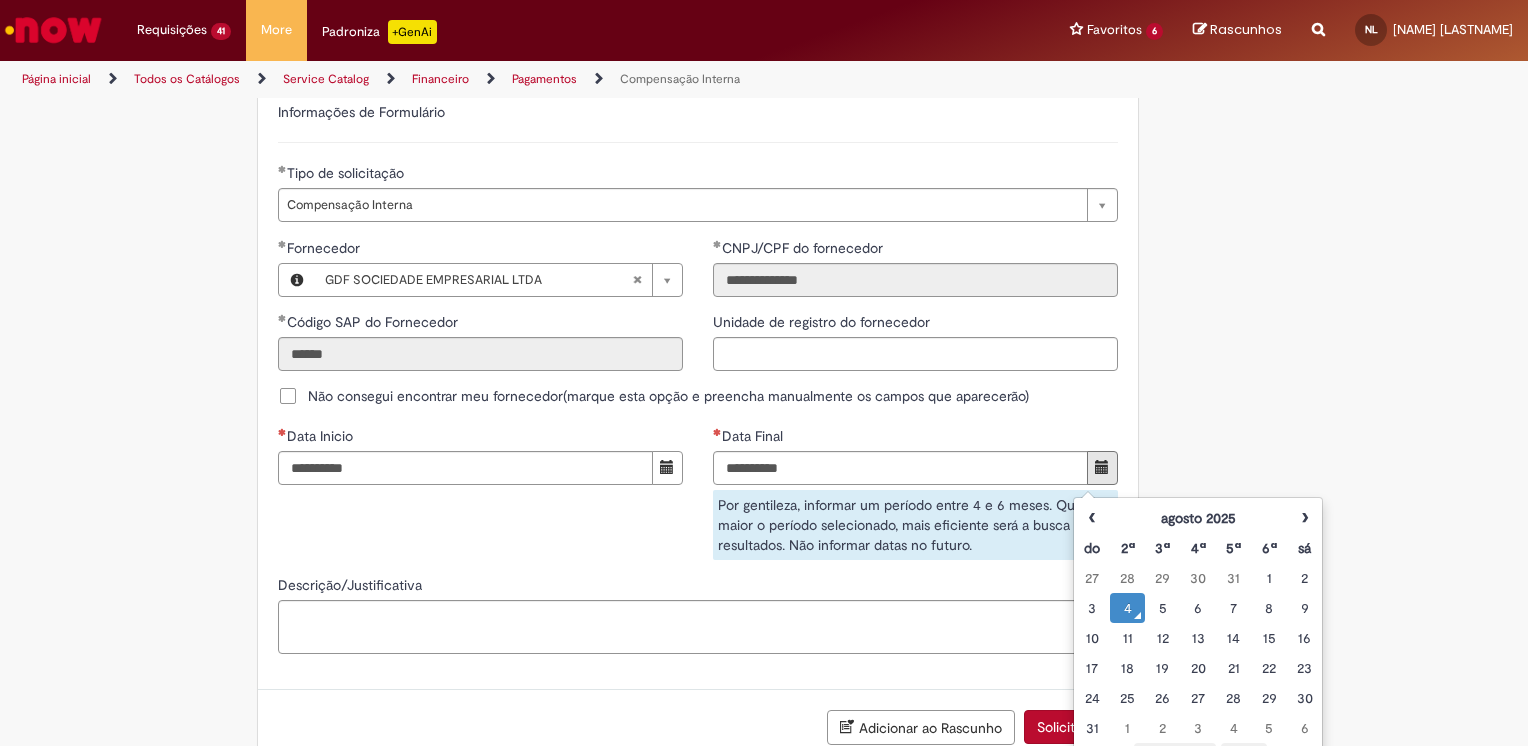 click on "4" at bounding box center [1127, 608] 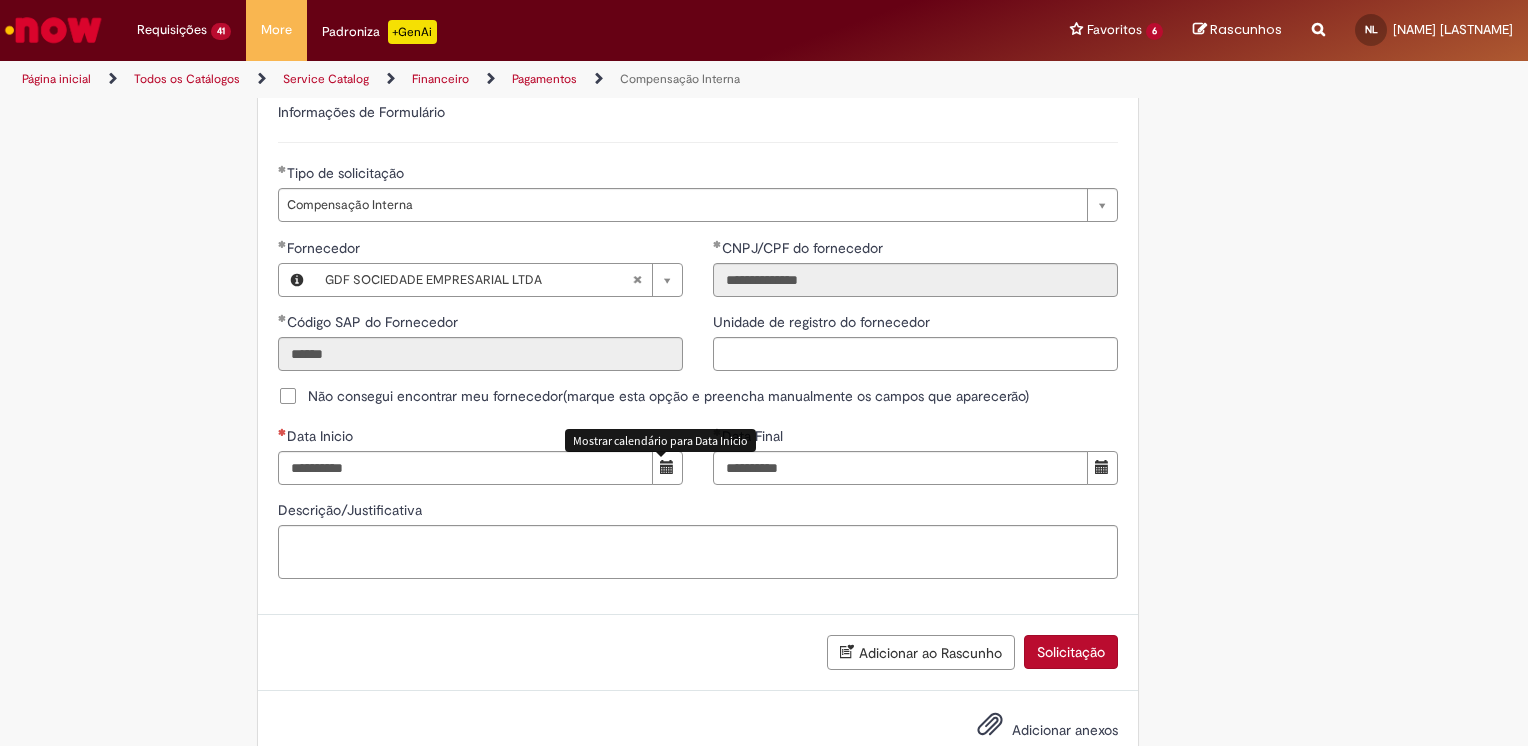 click at bounding box center [667, 467] 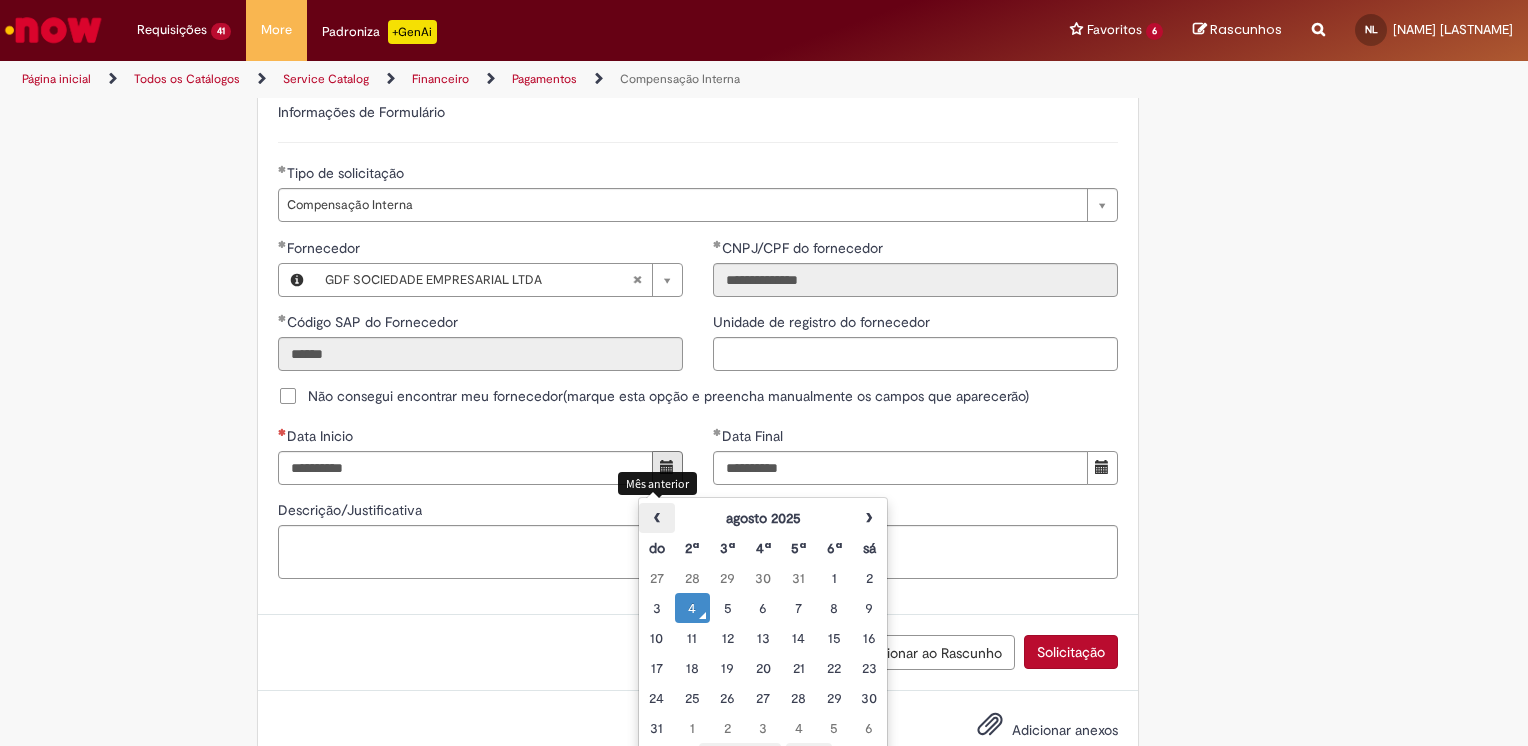 click on "‹" at bounding box center [656, 518] 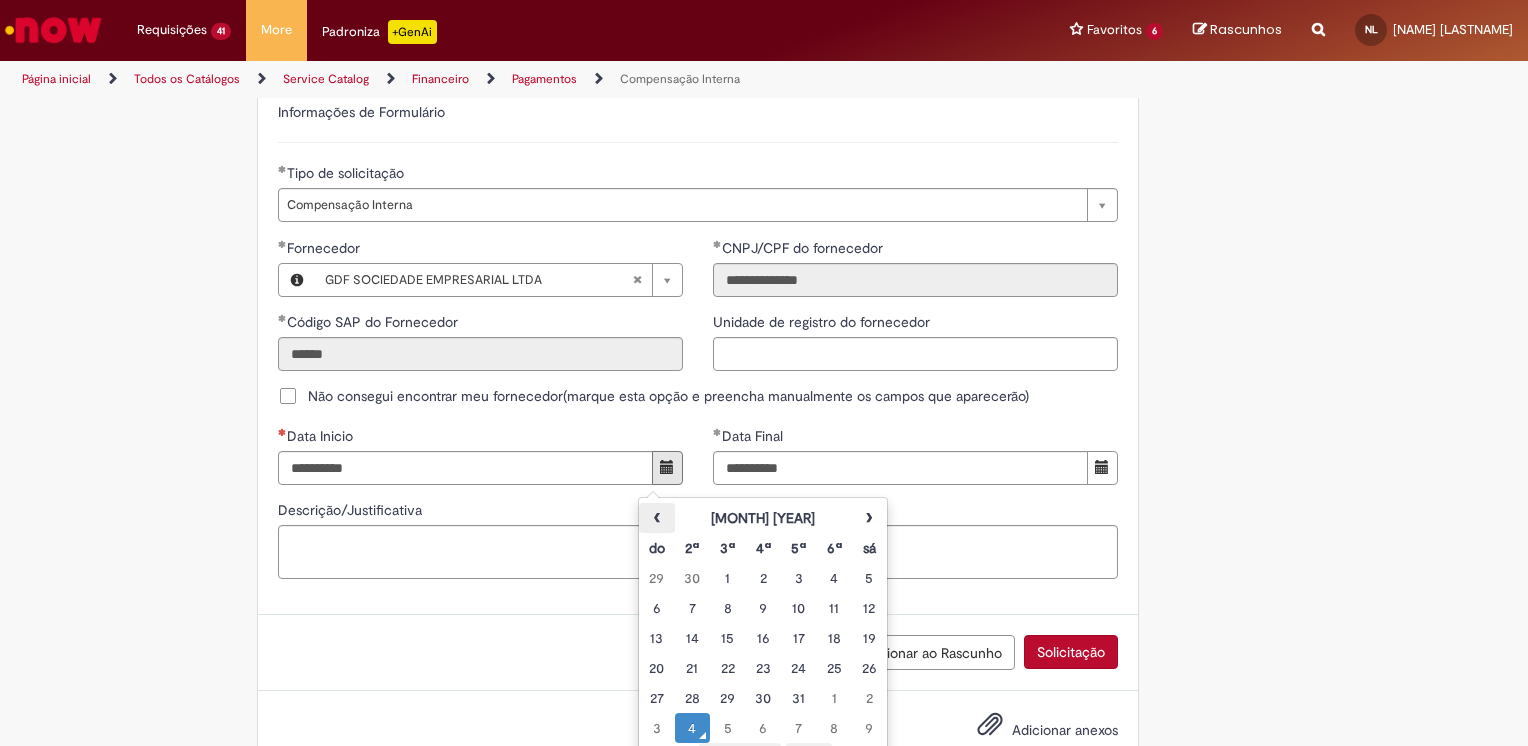 click on "‹" at bounding box center (656, 518) 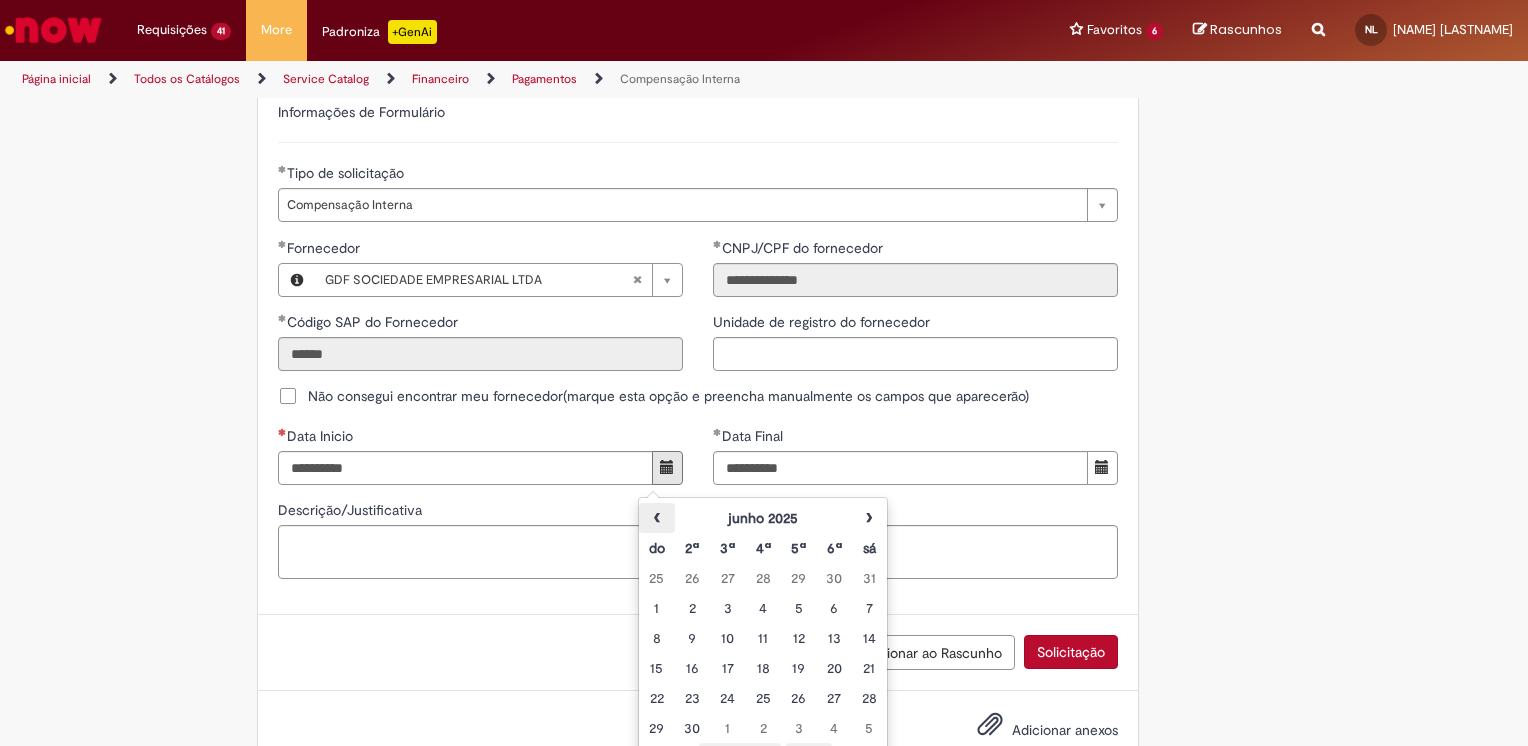 click on "‹" at bounding box center [656, 518] 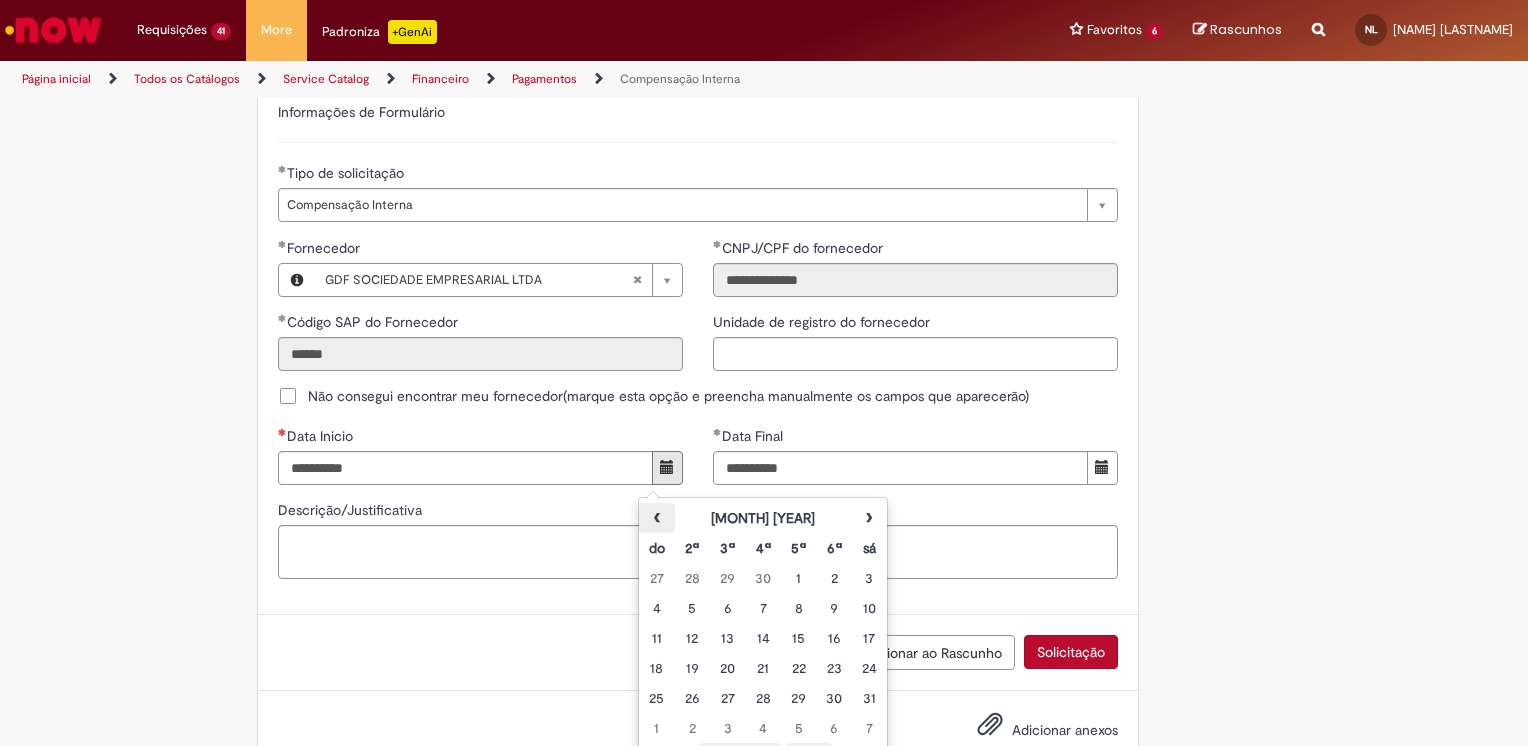 click on "‹" at bounding box center [656, 518] 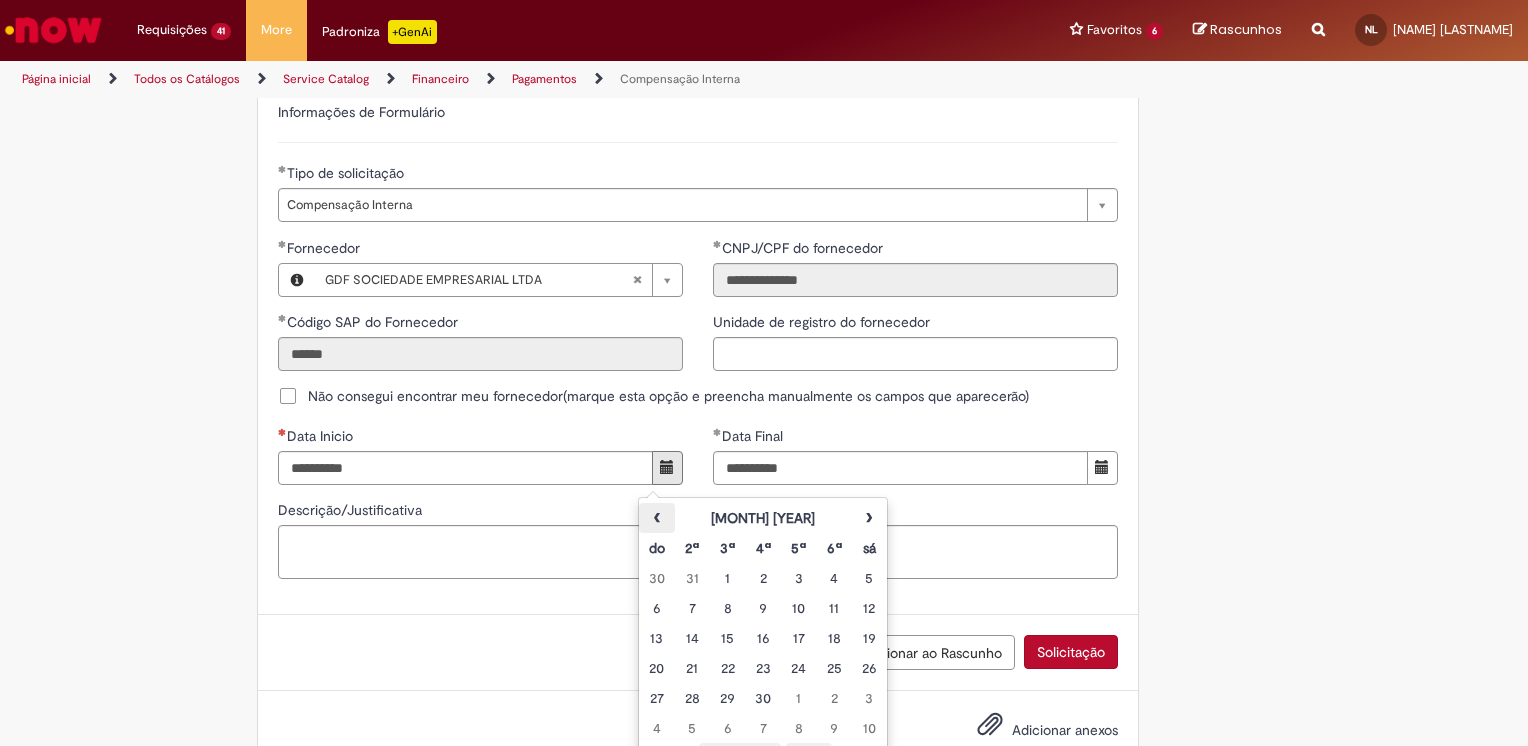click on "‹" at bounding box center [656, 518] 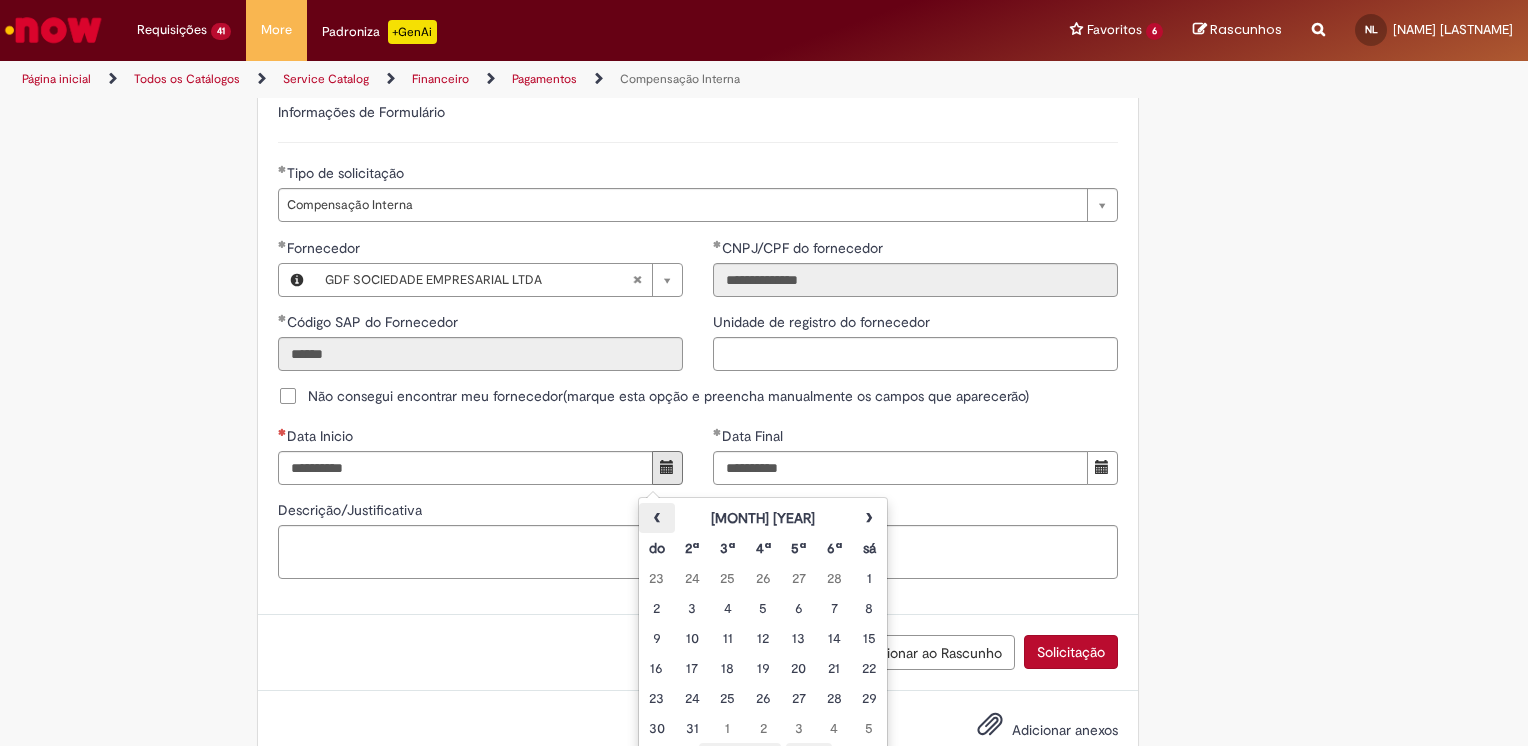 click on "‹" at bounding box center (656, 518) 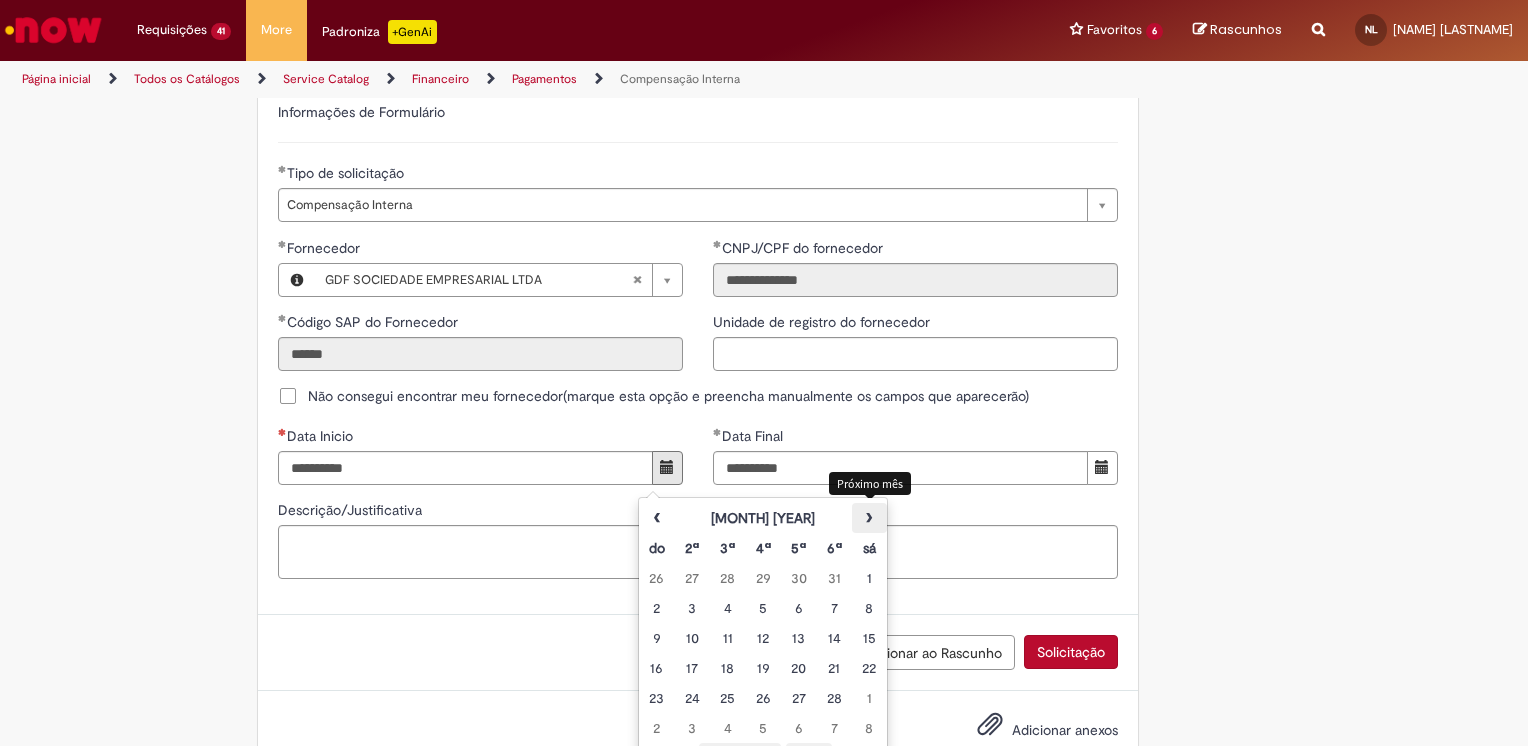 click on "›" at bounding box center [869, 518] 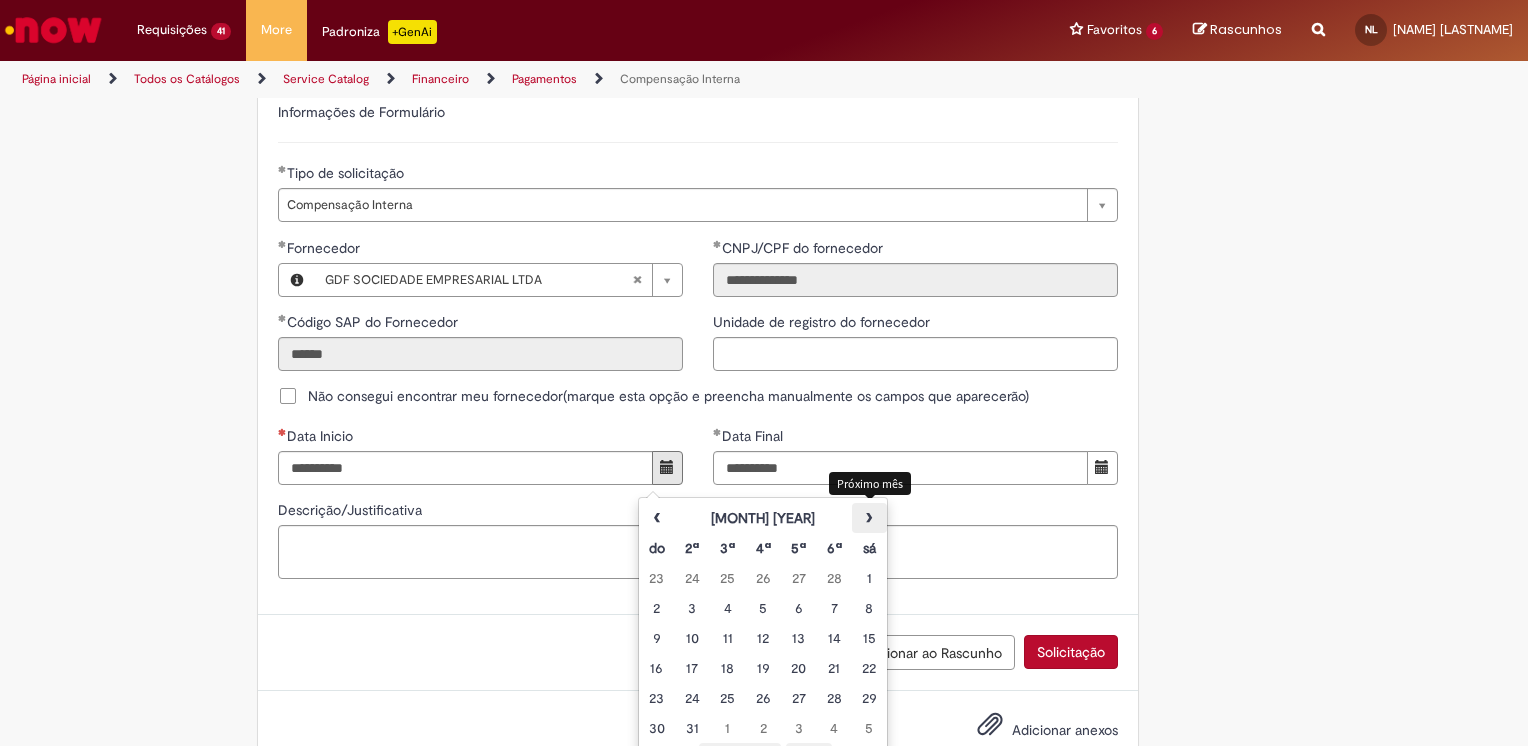 click on "›" at bounding box center (869, 518) 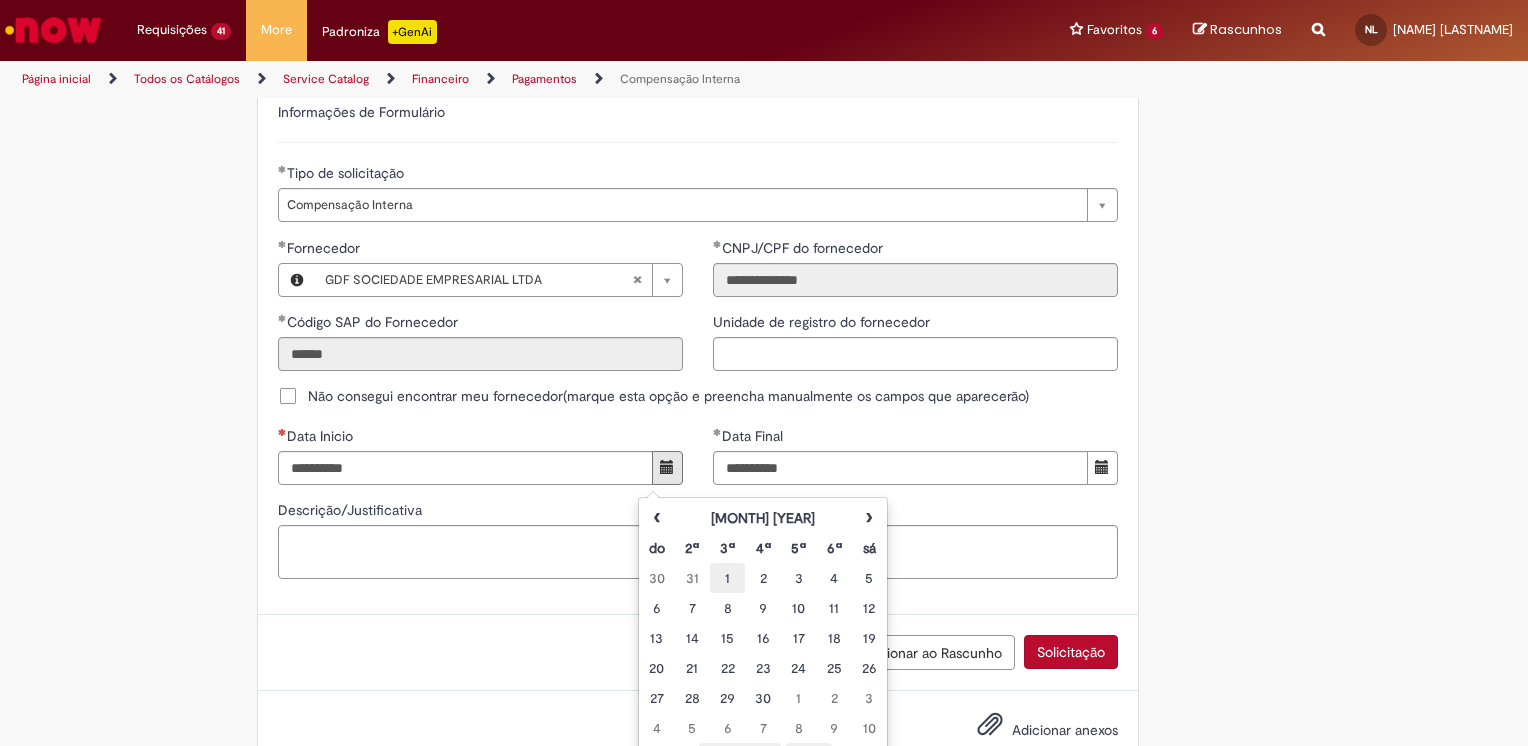 click on "1" at bounding box center [727, 578] 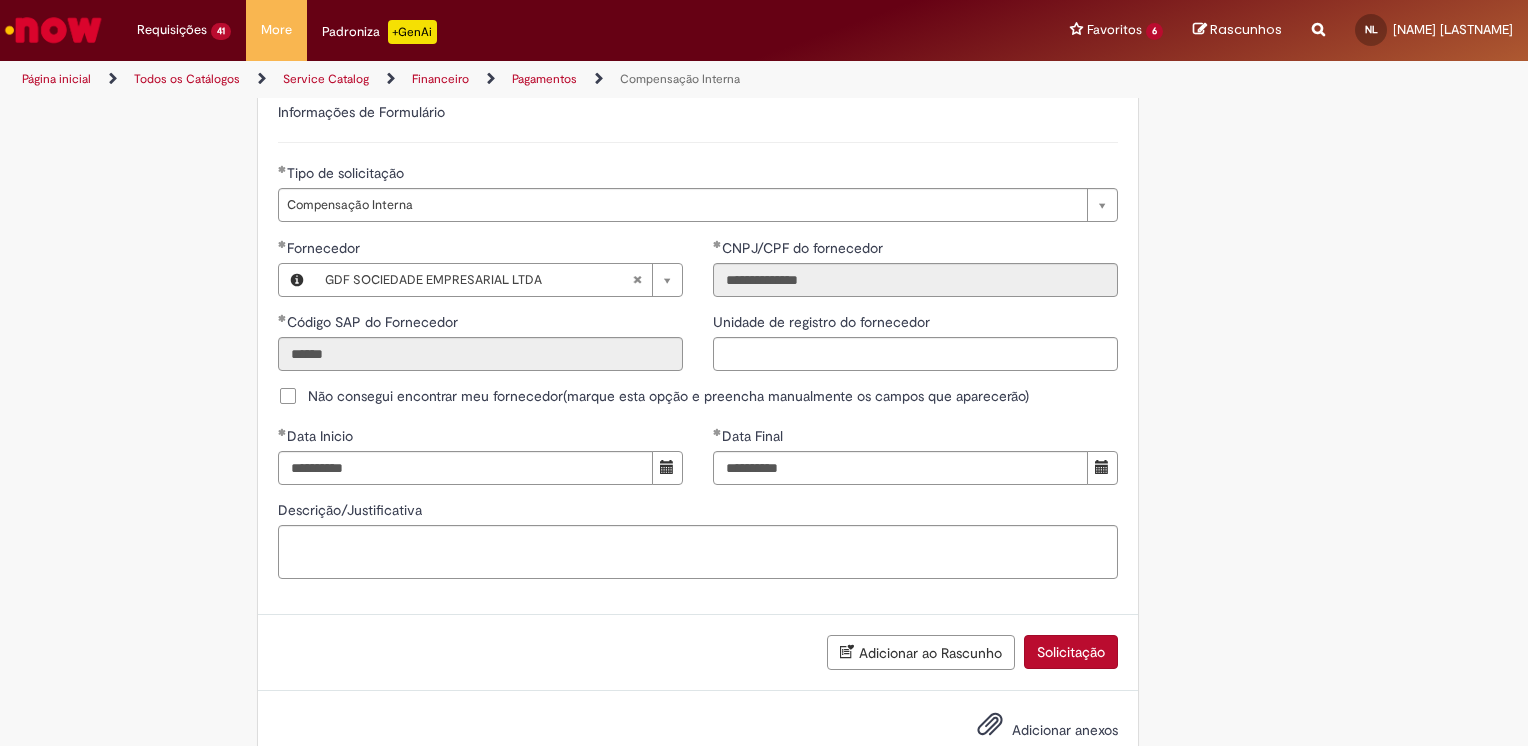 click on "Adicionar a Favoritos
Compensação Interna
Essa oferta refere-se a tratativa de documentos que foram usados em Encontro de Contas.
Bem vindo a oferta de Compensação interna!
Ao preencher o formulário abaixo, será gerado um relatório com as informações do Encontro de Contas realizado em nome de um fornecedor para o período selecionado.  Atenção!  Certifique-se de escolher corretamente o período para garantir que a solução automática seja precisa.
Importante: Caso as informações enviadas pela automação não seja suficiente, você pode continuar o atendimento pelo chat do chamado, e um analista estará disponível para ajudá-lo o mais rápido possível.
Para realizar sua solicitação, siga as instruções abaixo:
Esta oferta é exclusiva para temas relacionados à  Compensação Interna . Você poderá:" at bounding box center (764, -115) 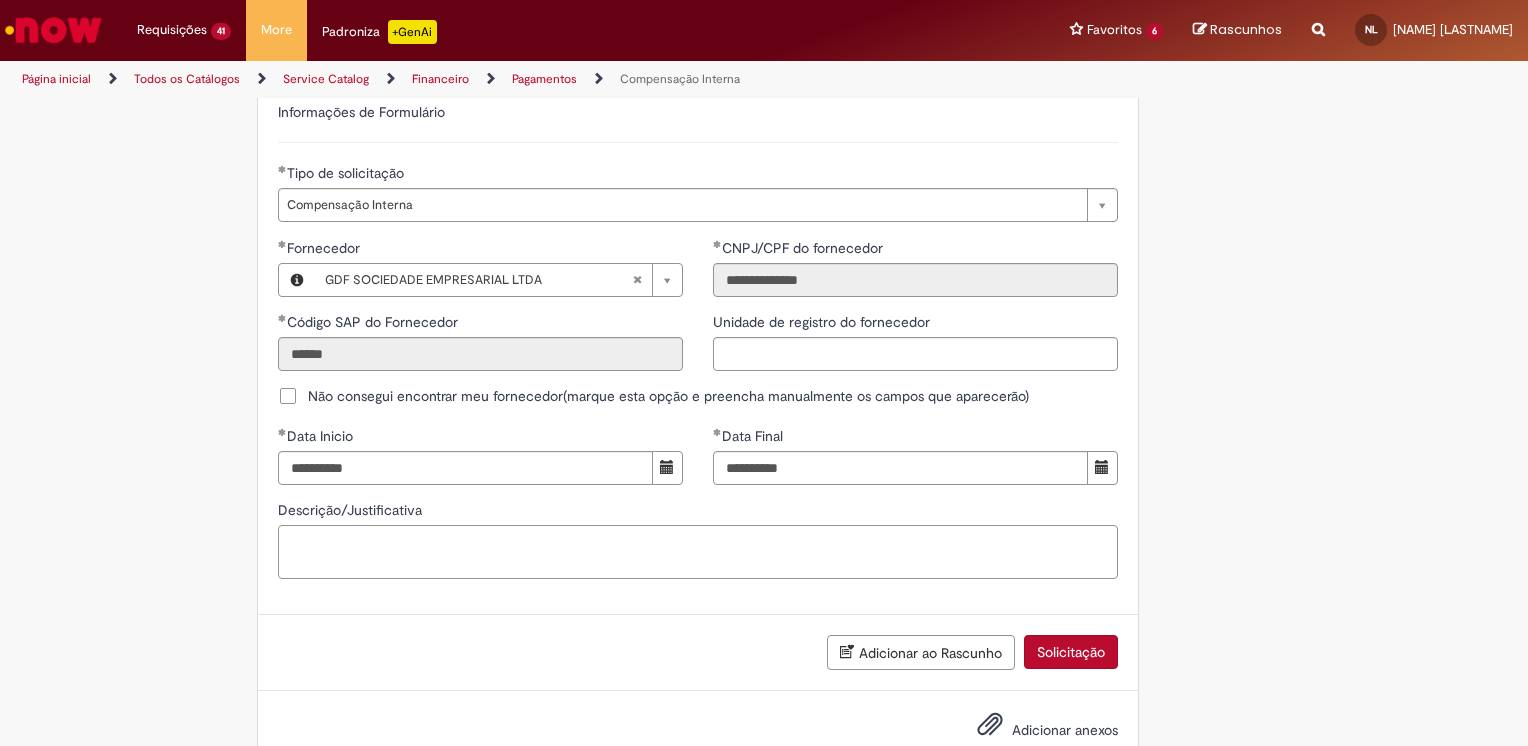 click on "Descrição/Justificativa" at bounding box center [698, 552] 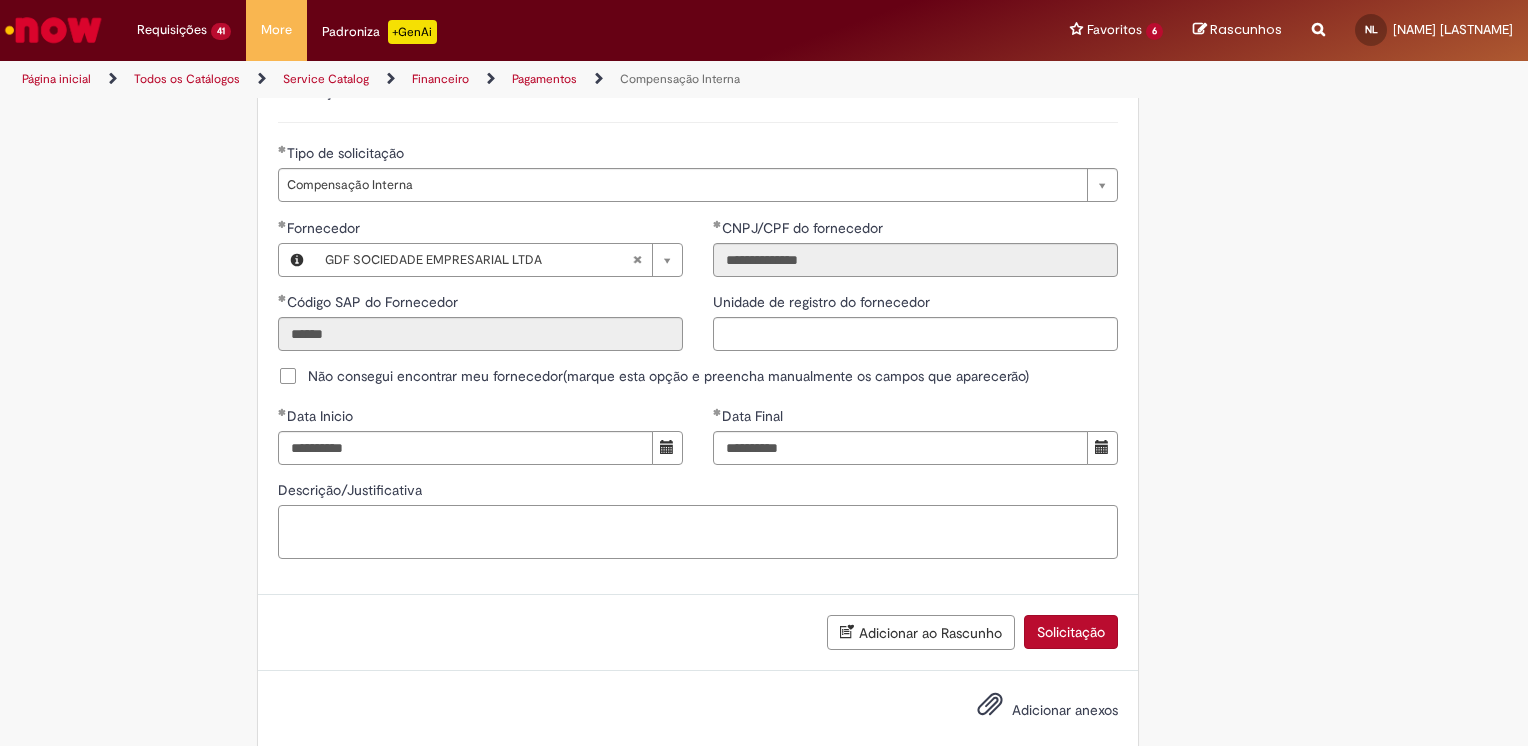 scroll, scrollTop: 1188, scrollLeft: 0, axis: vertical 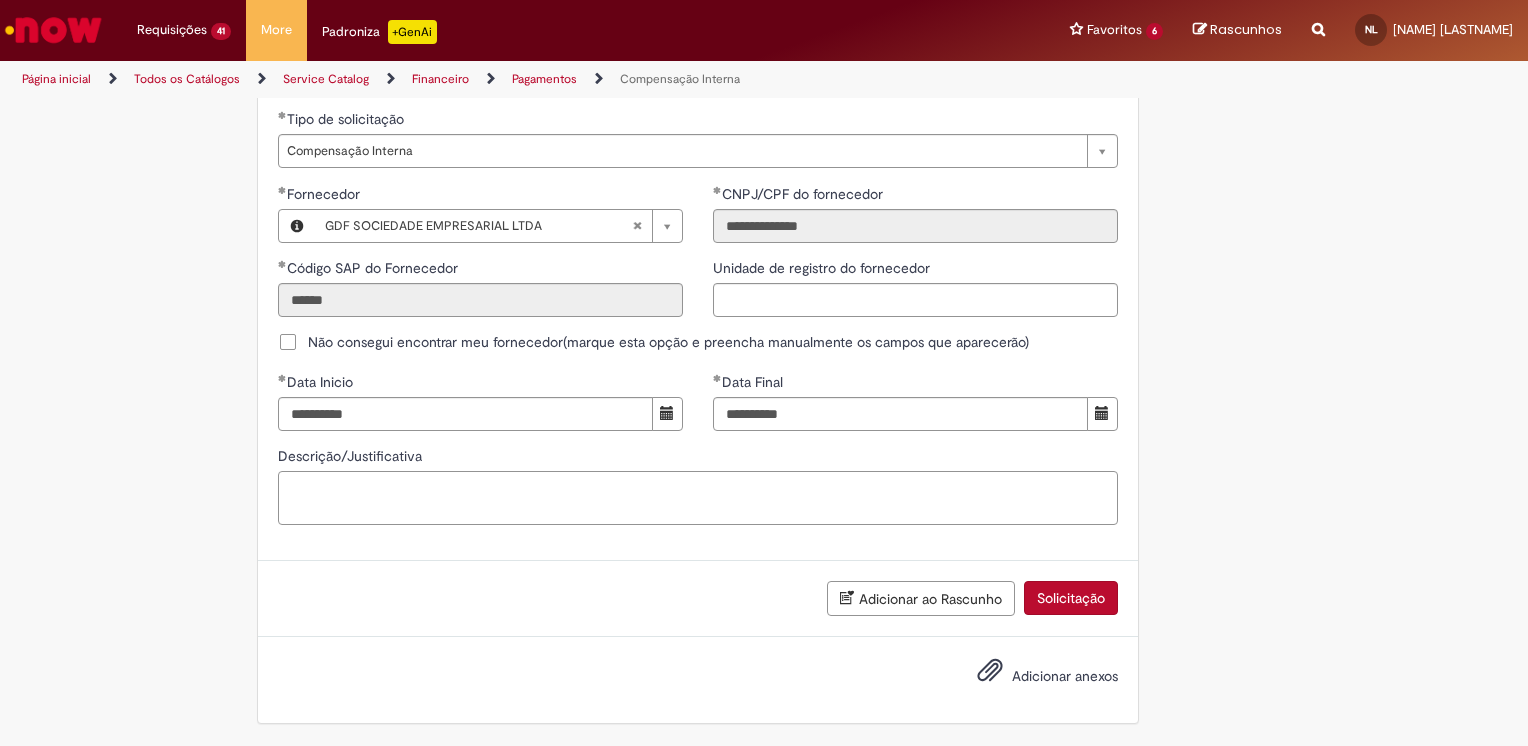 paste on "**********" 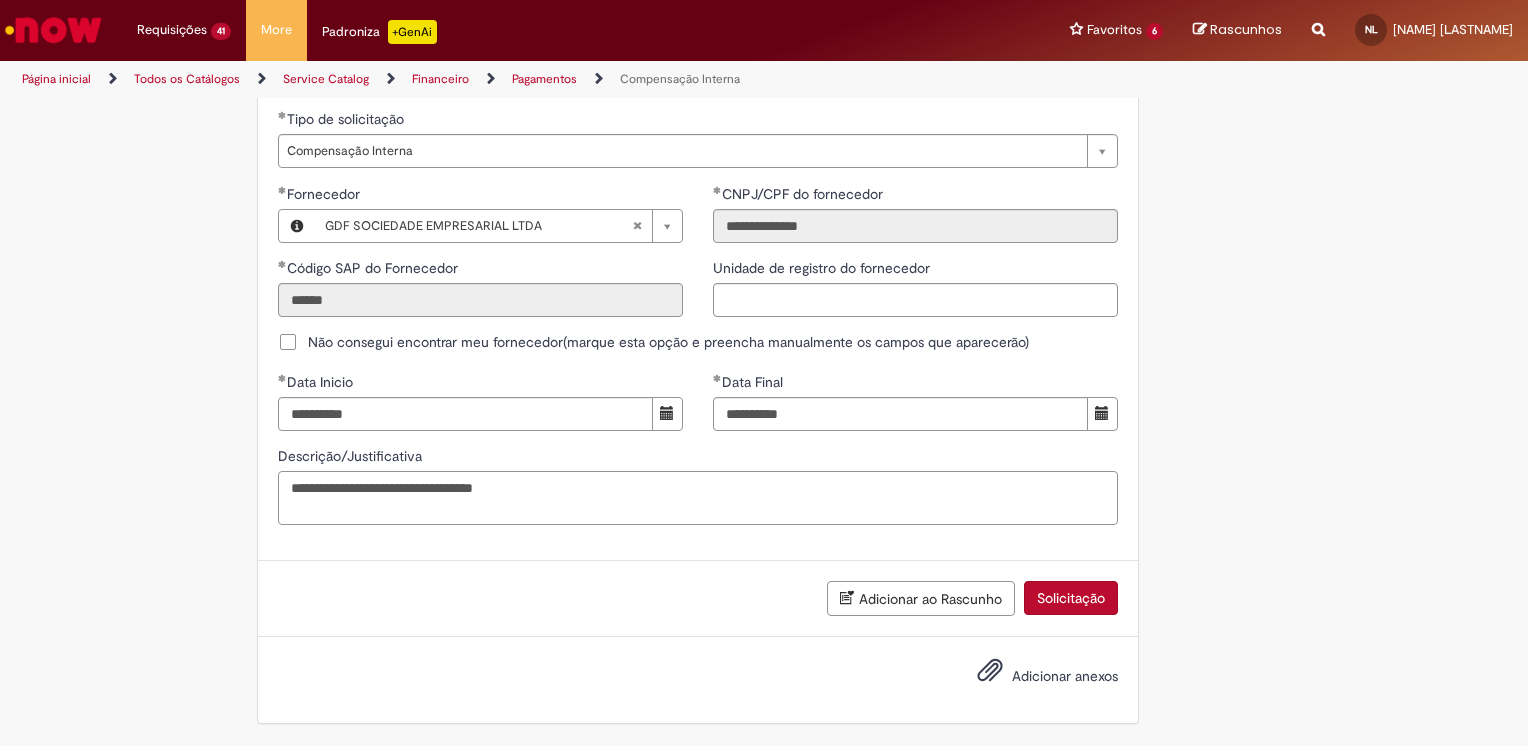 drag, startPoint x: 560, startPoint y: 489, endPoint x: 171, endPoint y: 489, distance: 389 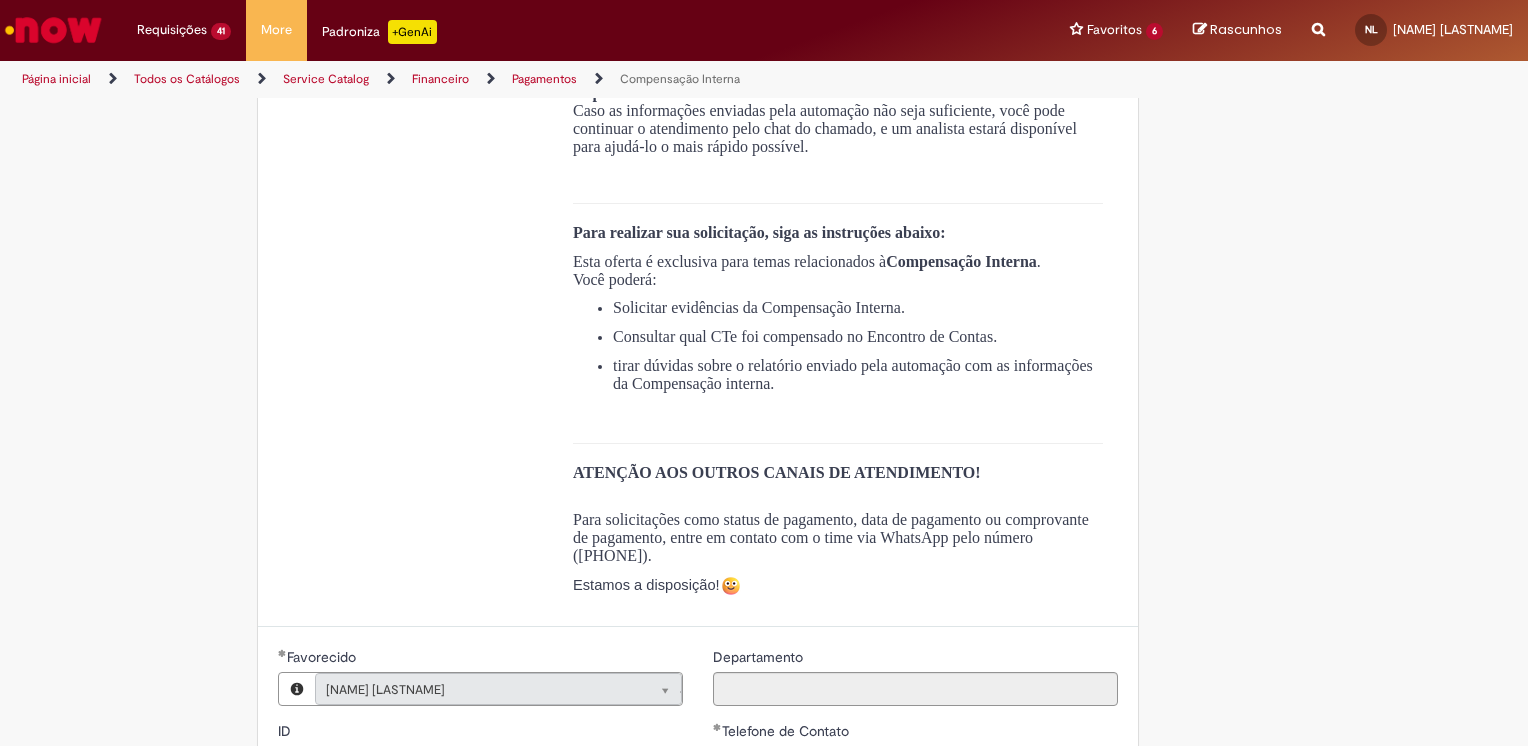 scroll, scrollTop: 0, scrollLeft: 0, axis: both 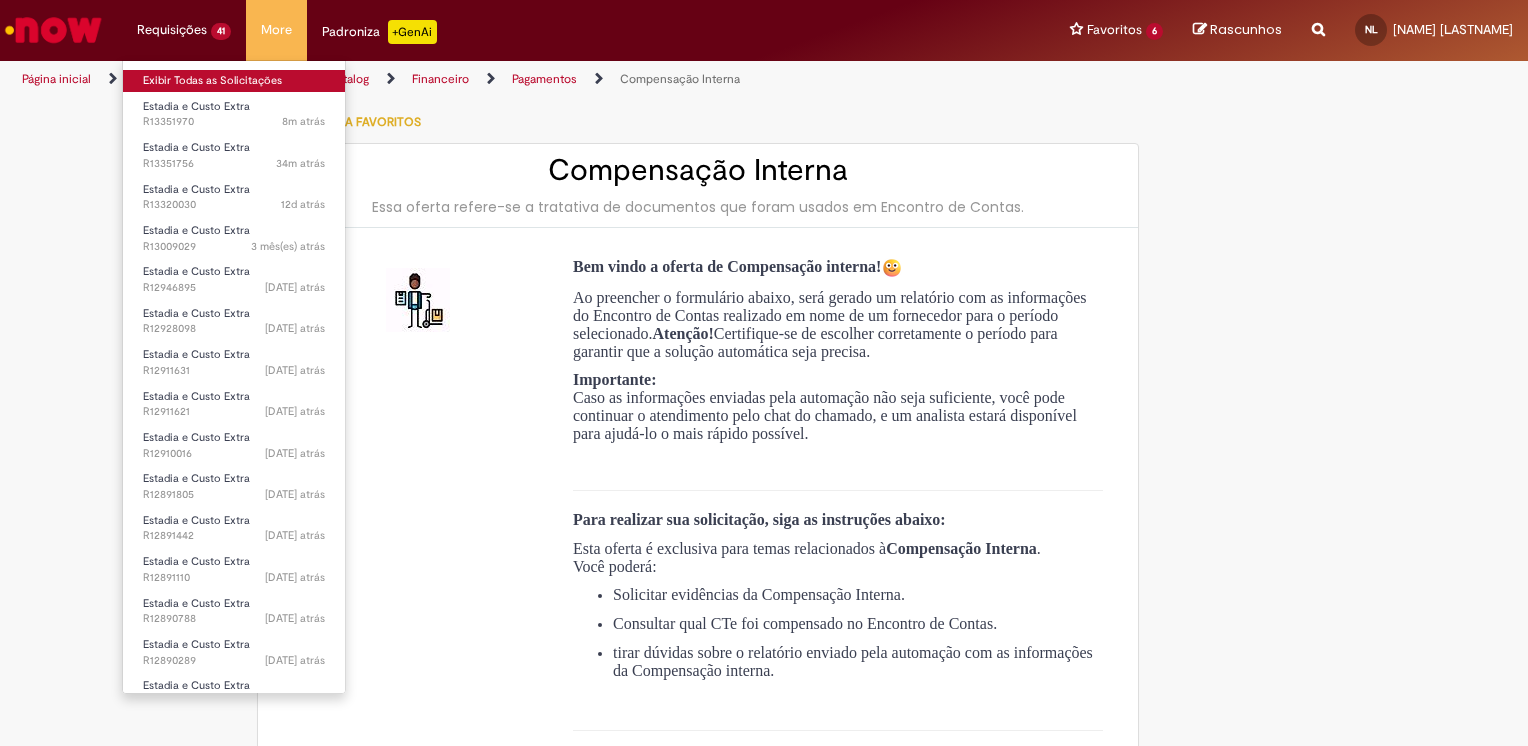 type on "**********" 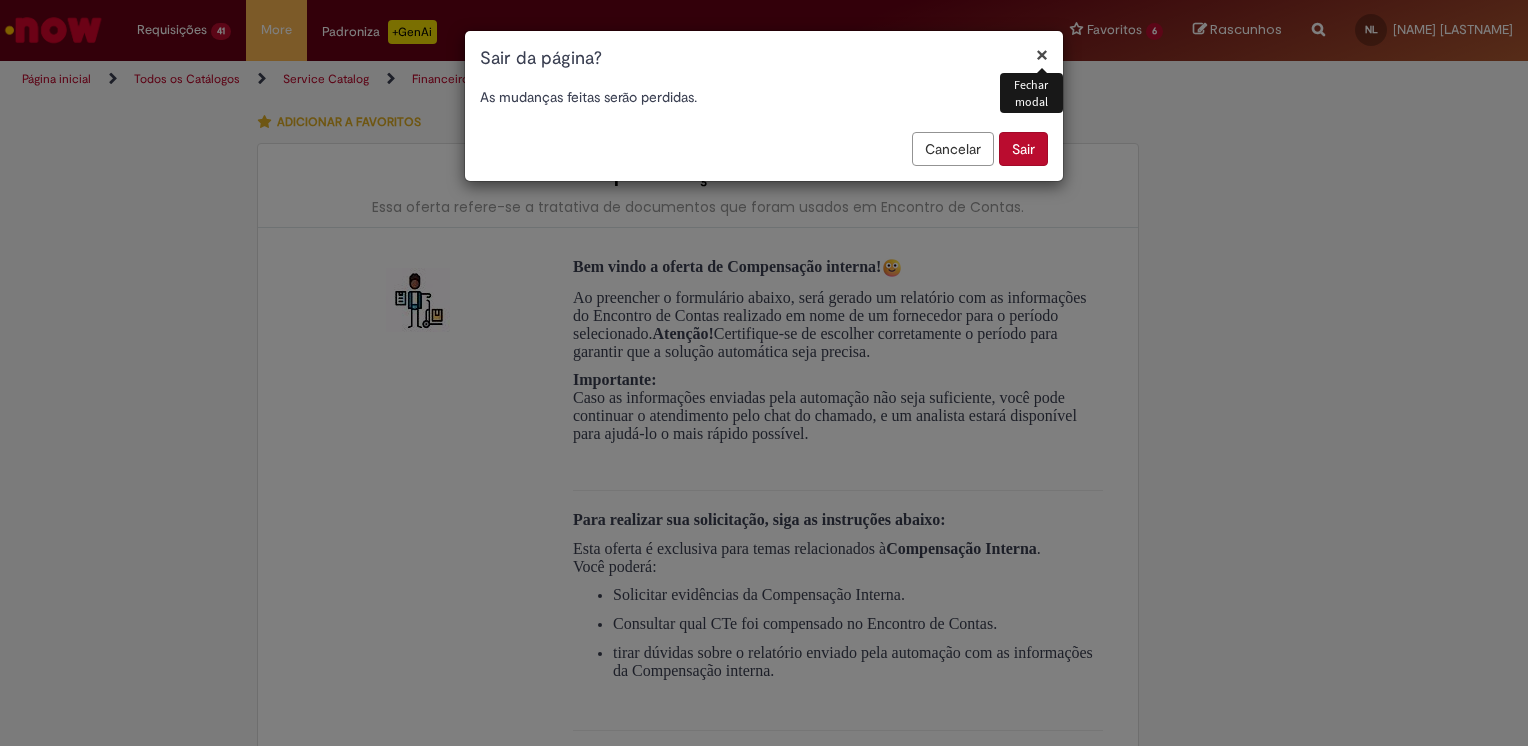click on "Cancelar" at bounding box center [953, 149] 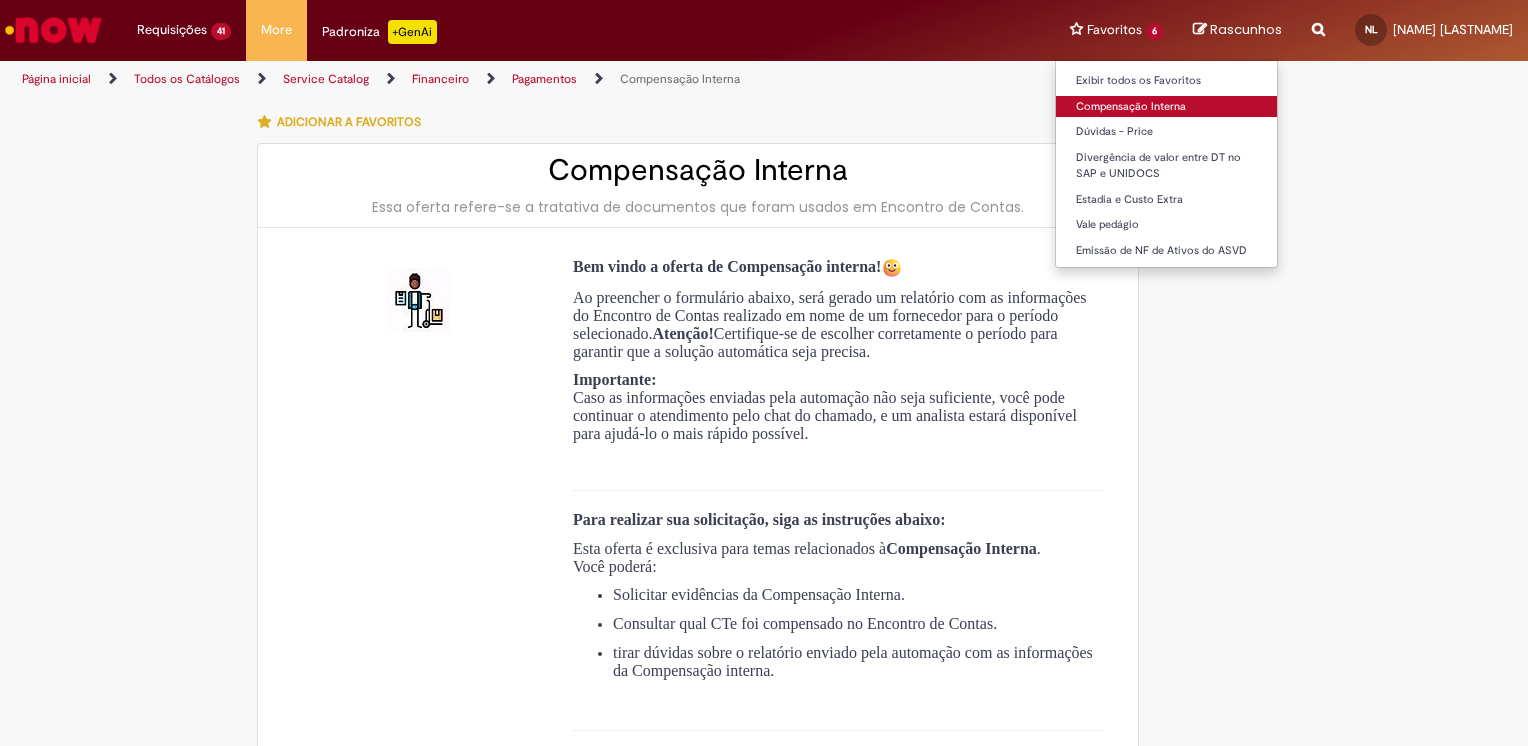 click on "Compensação Interna" at bounding box center [1166, 107] 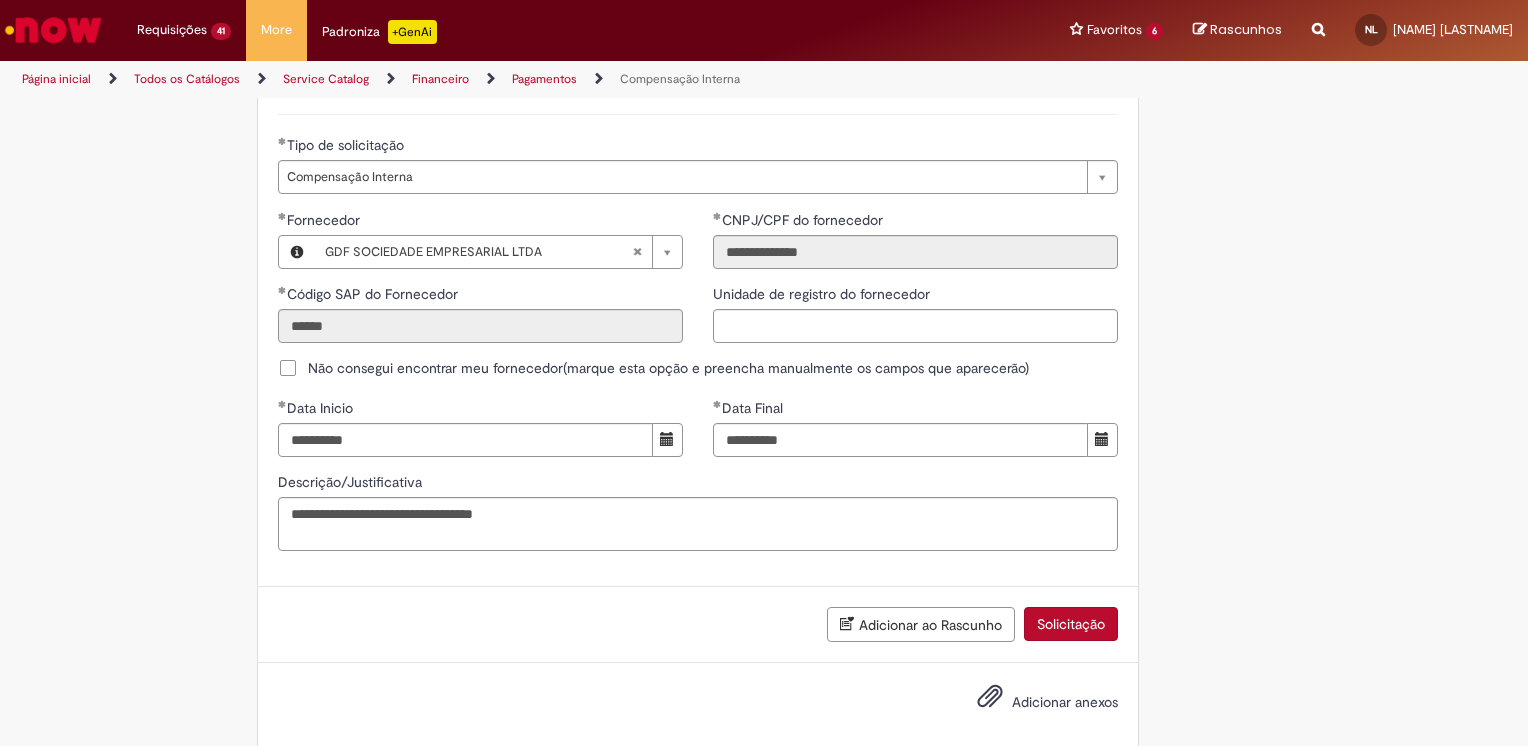 scroll, scrollTop: 1188, scrollLeft: 0, axis: vertical 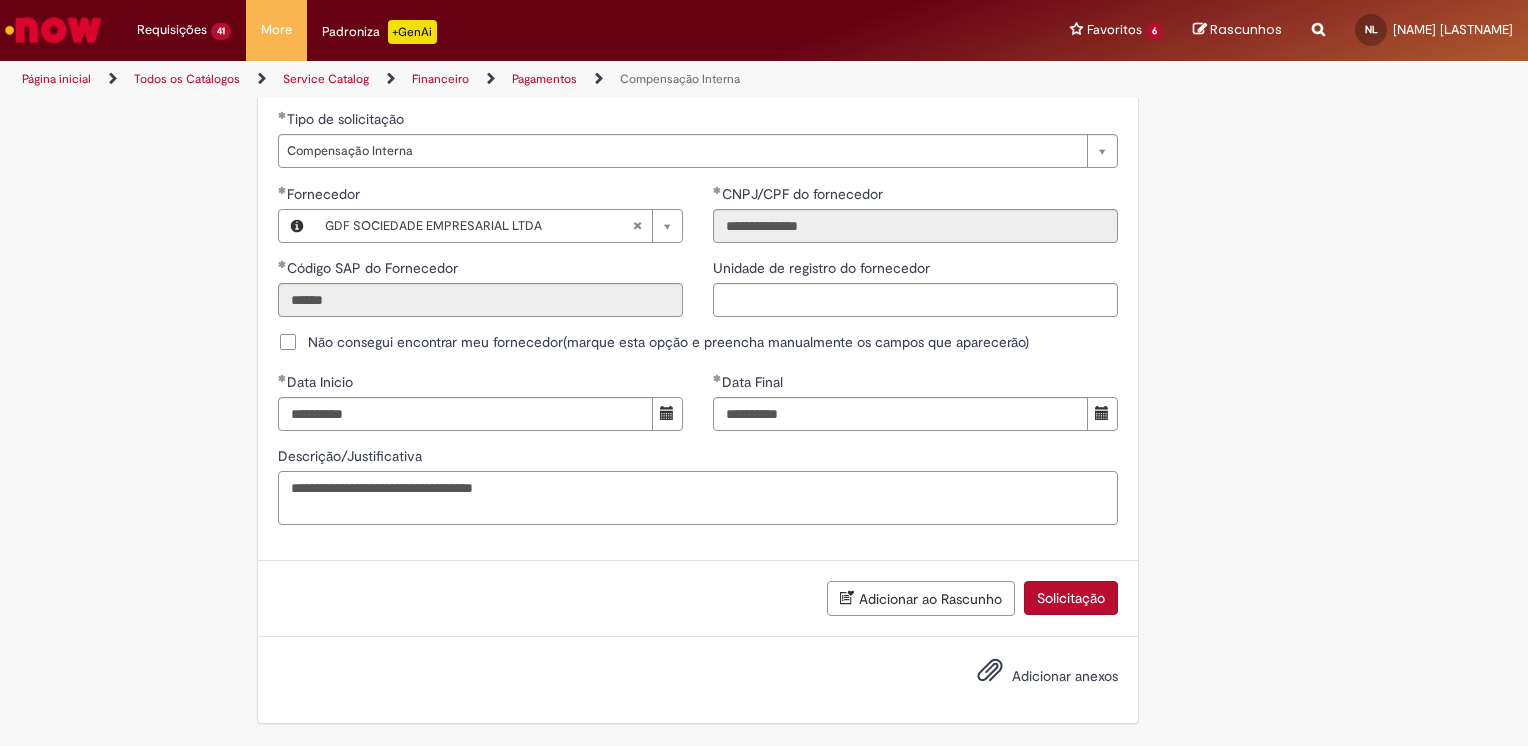 click on "**********" at bounding box center (698, 498) 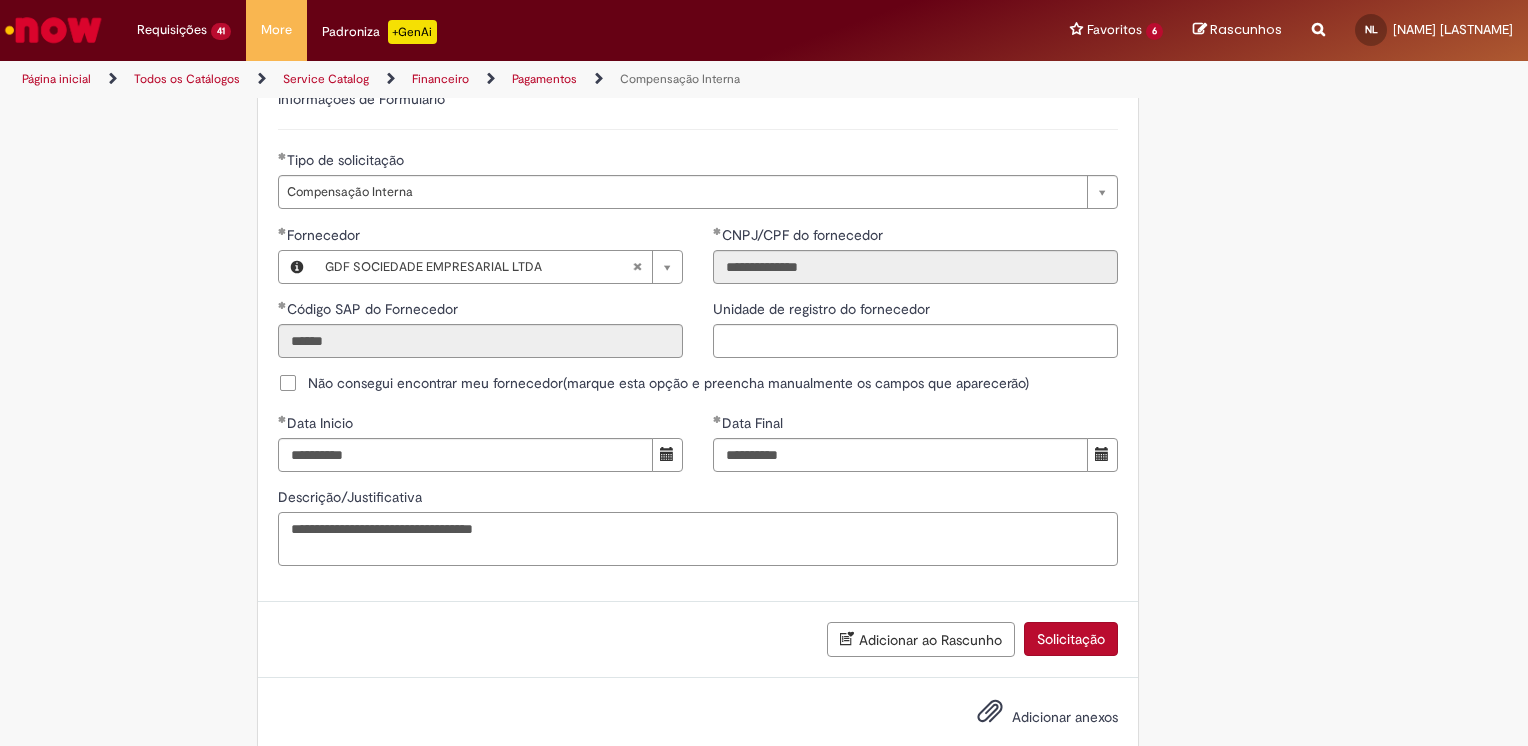 scroll, scrollTop: 1188, scrollLeft: 0, axis: vertical 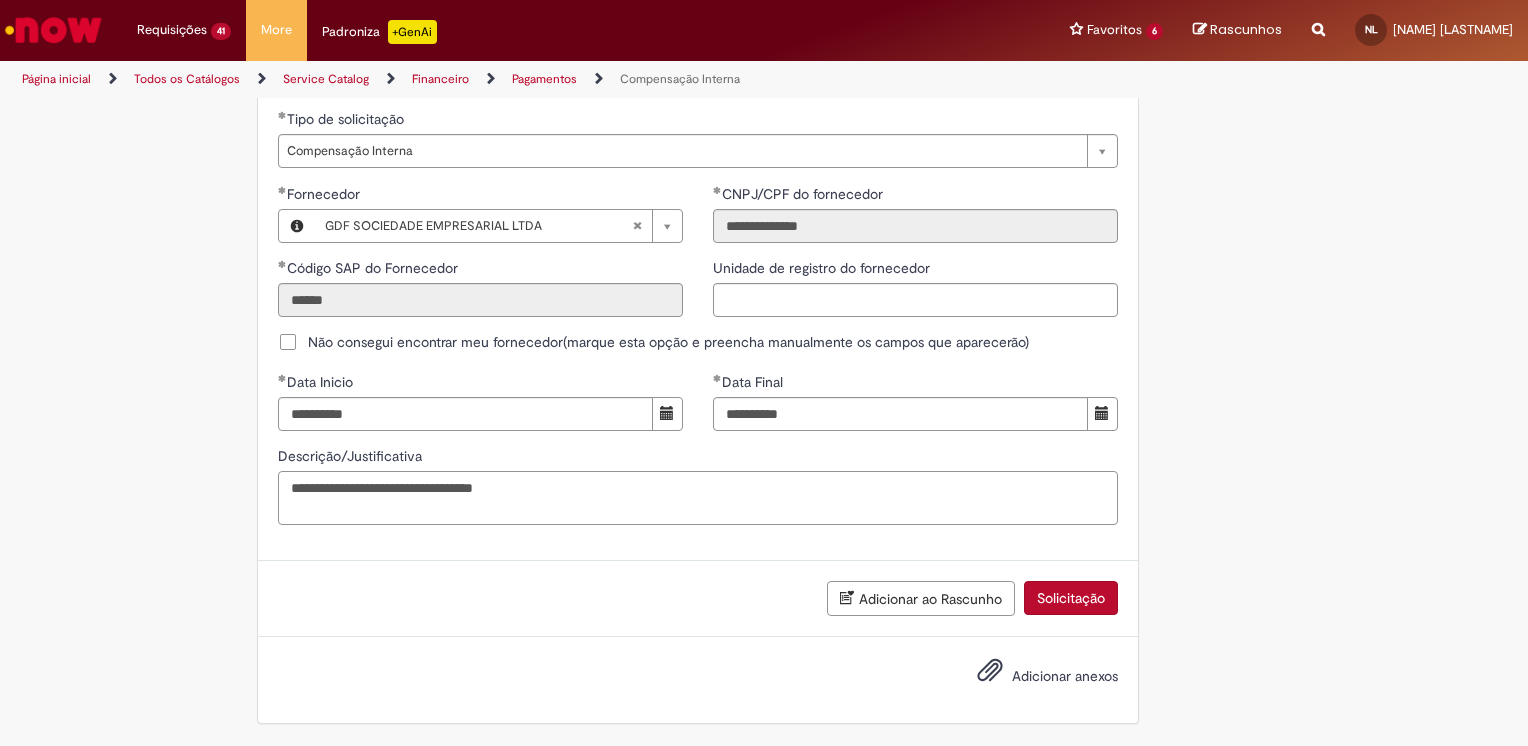 click on "**********" at bounding box center [698, 498] 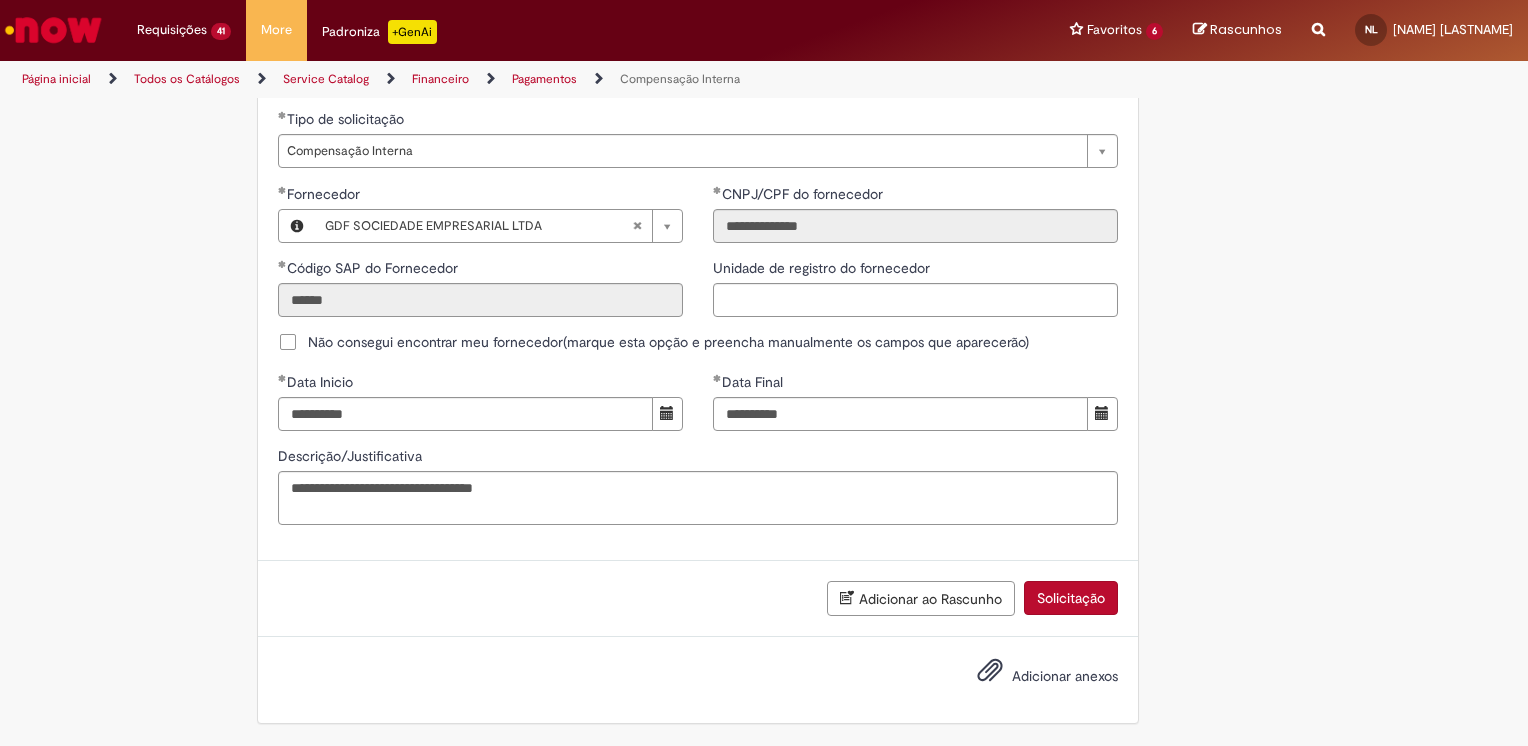 click on "Solicitação" at bounding box center (1071, 598) 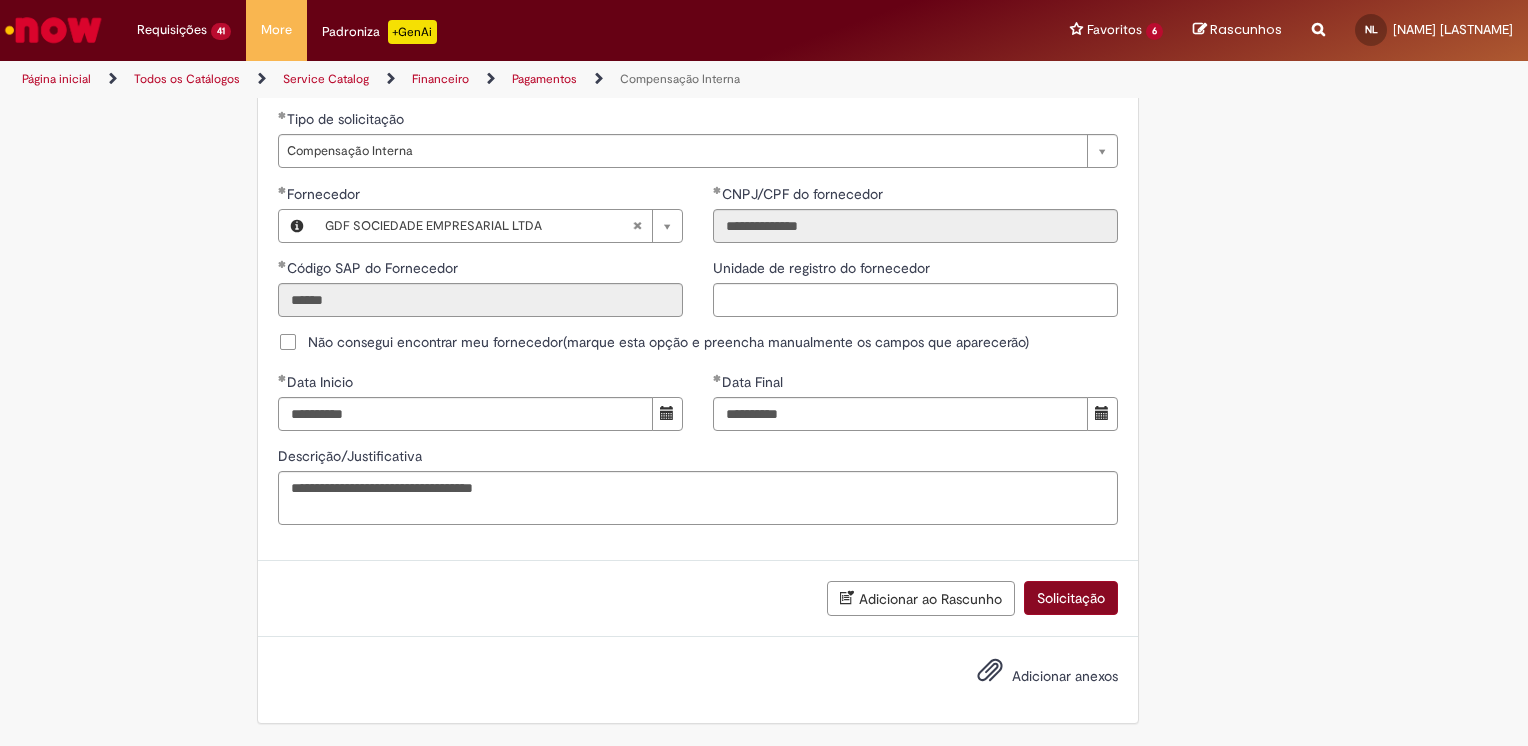scroll, scrollTop: 1143, scrollLeft: 0, axis: vertical 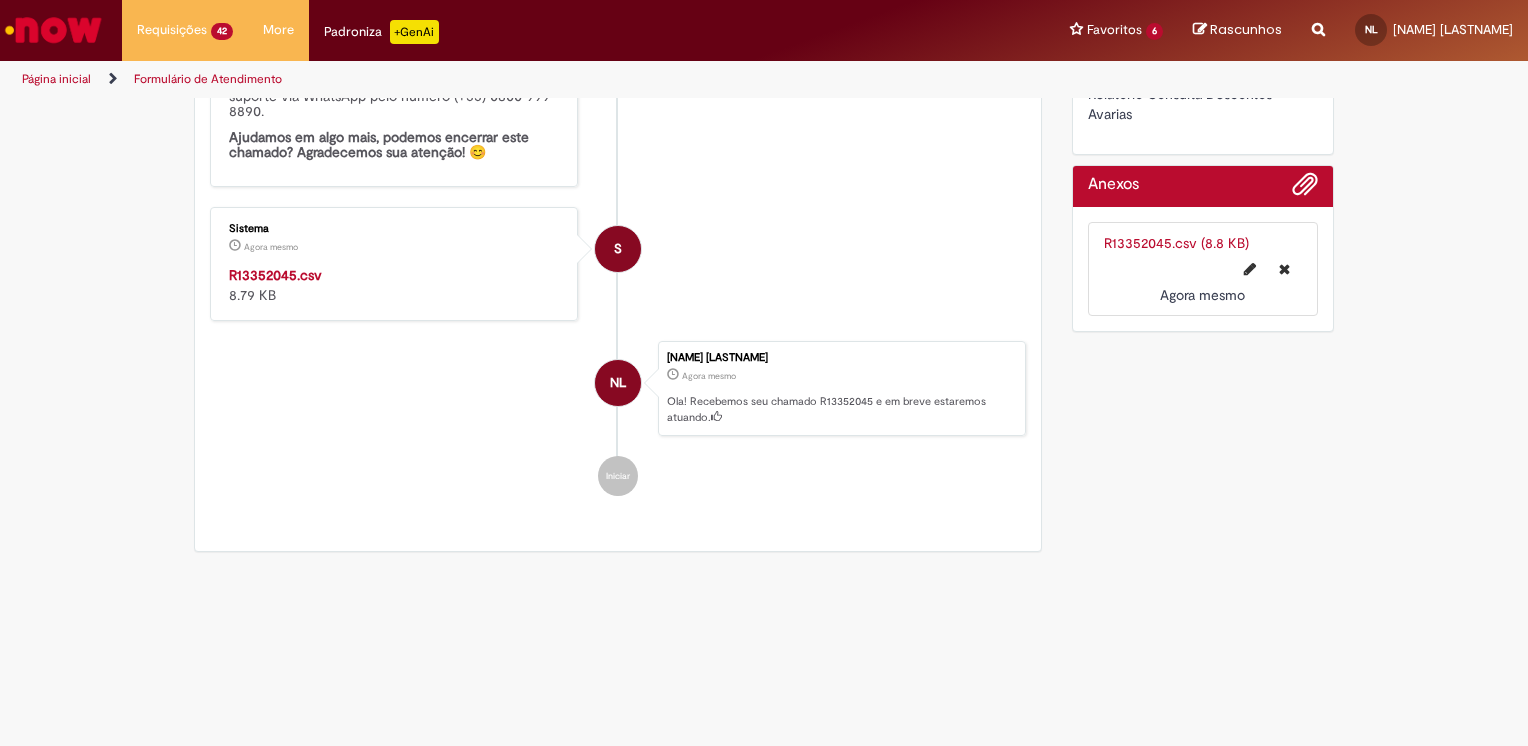 click on "R13352045.csv" at bounding box center [275, 275] 